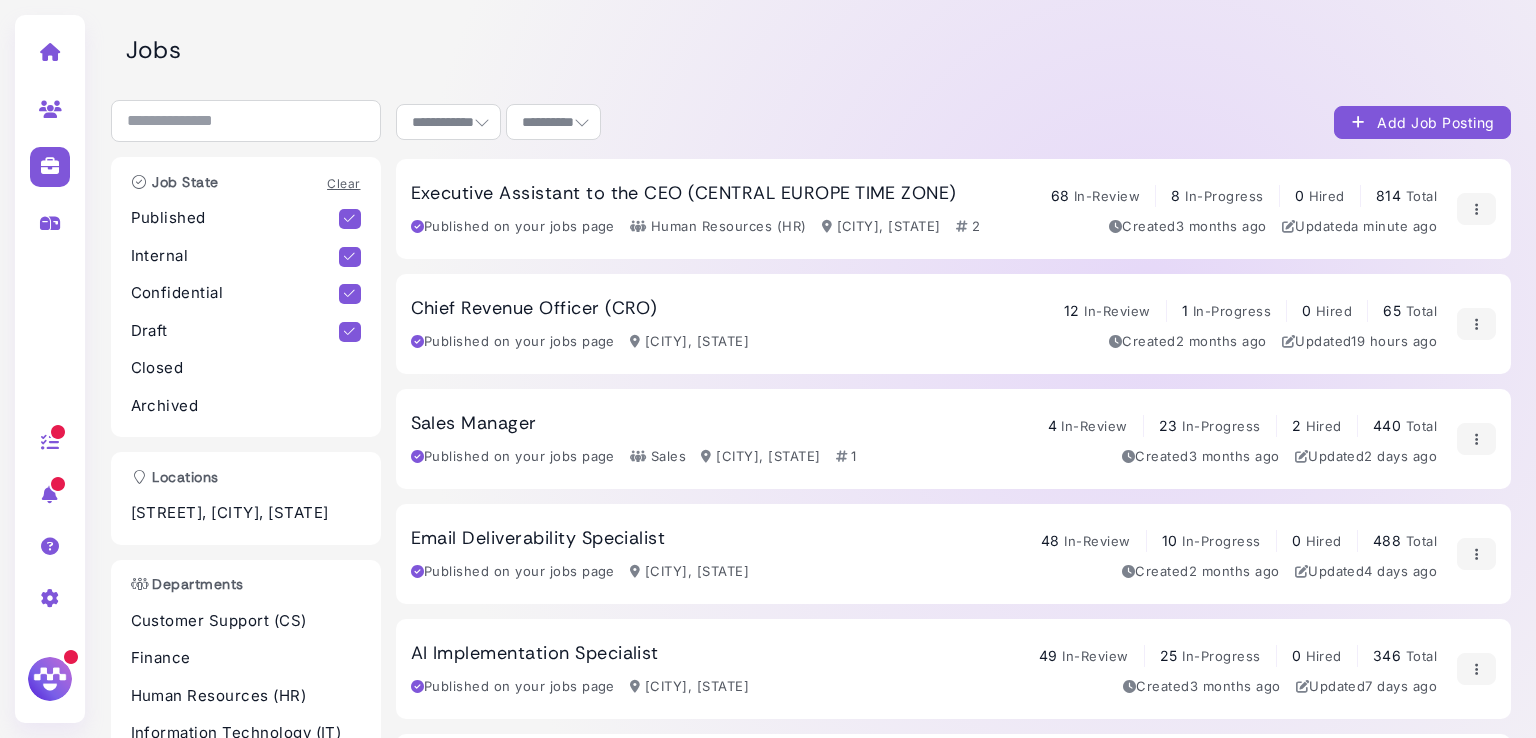 select on "**********" 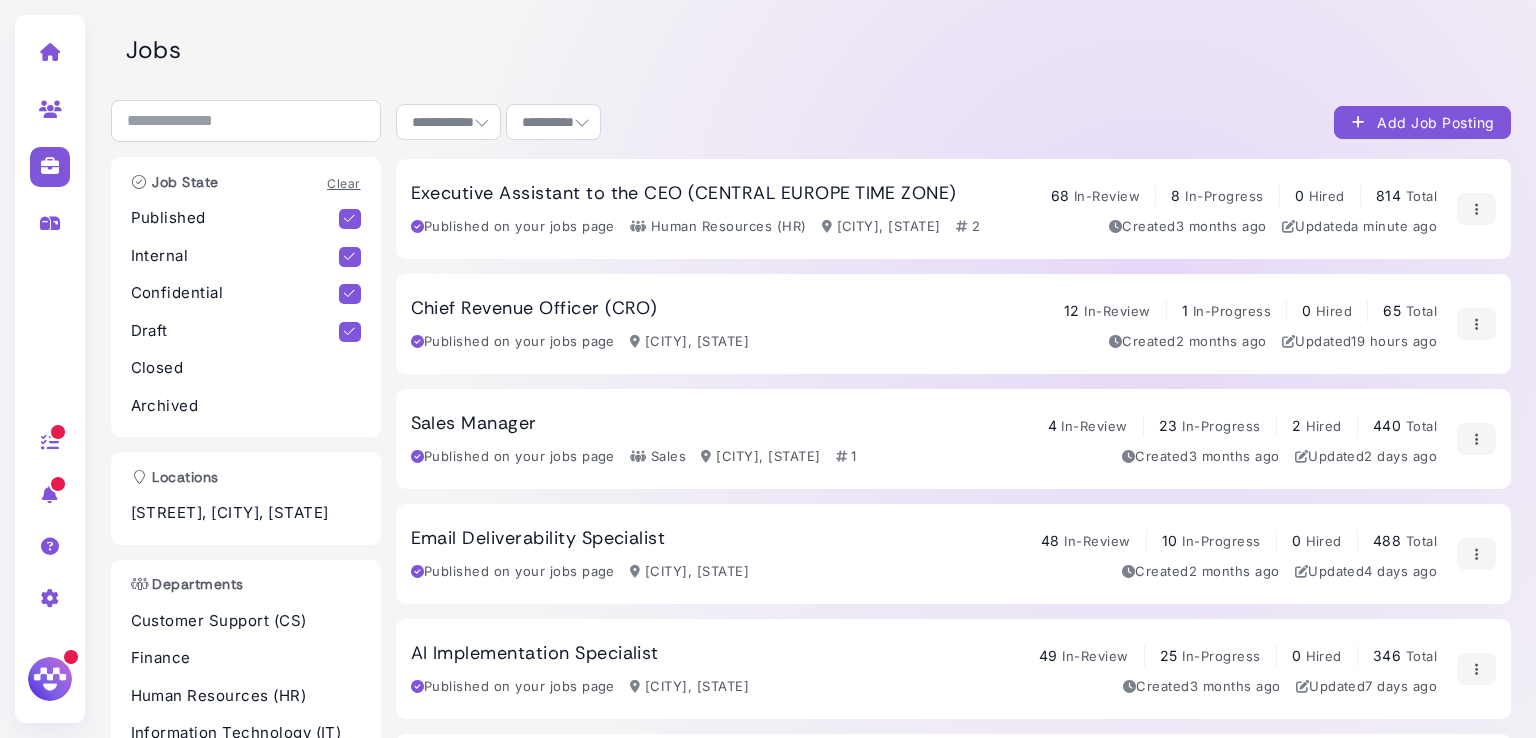 scroll, scrollTop: 0, scrollLeft: 0, axis: both 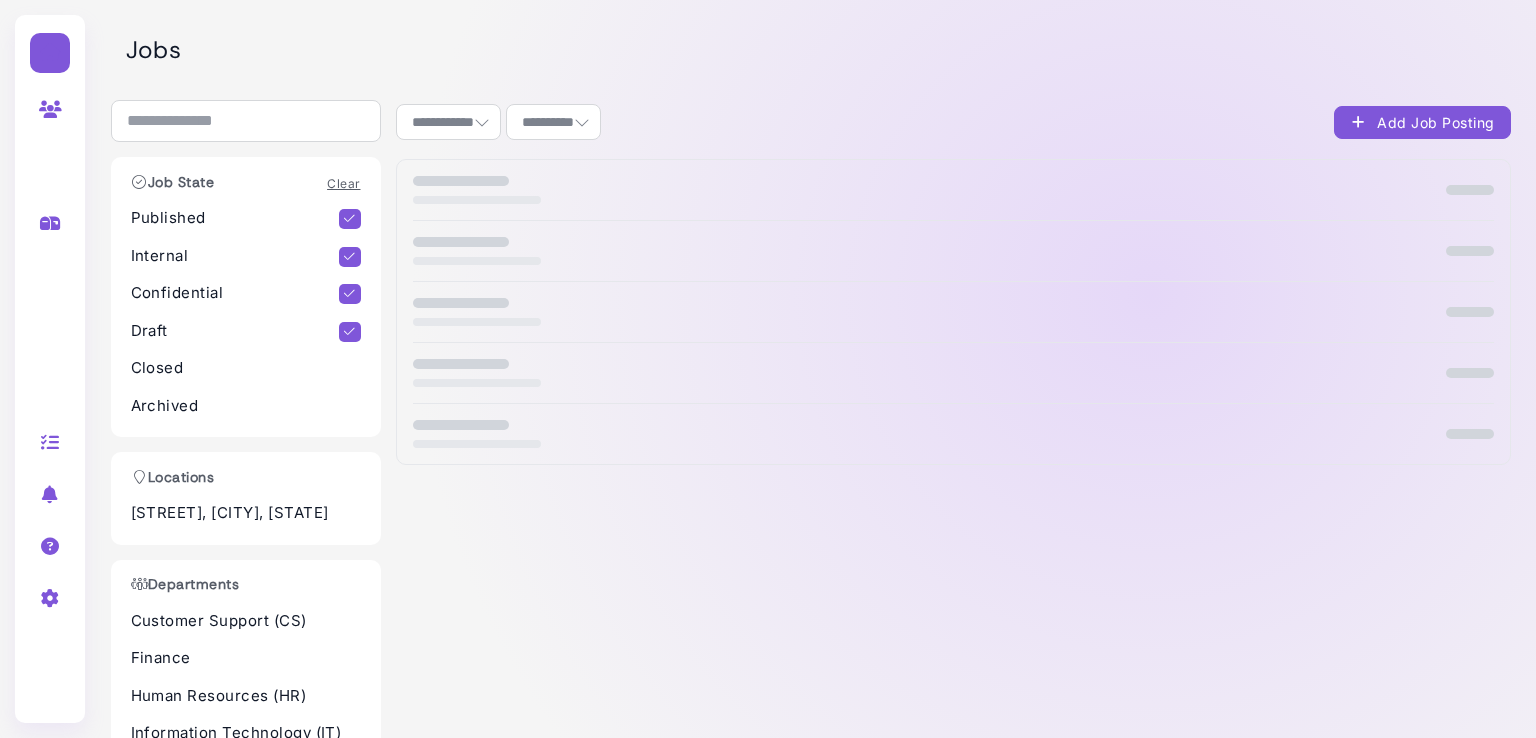 select on "**********" 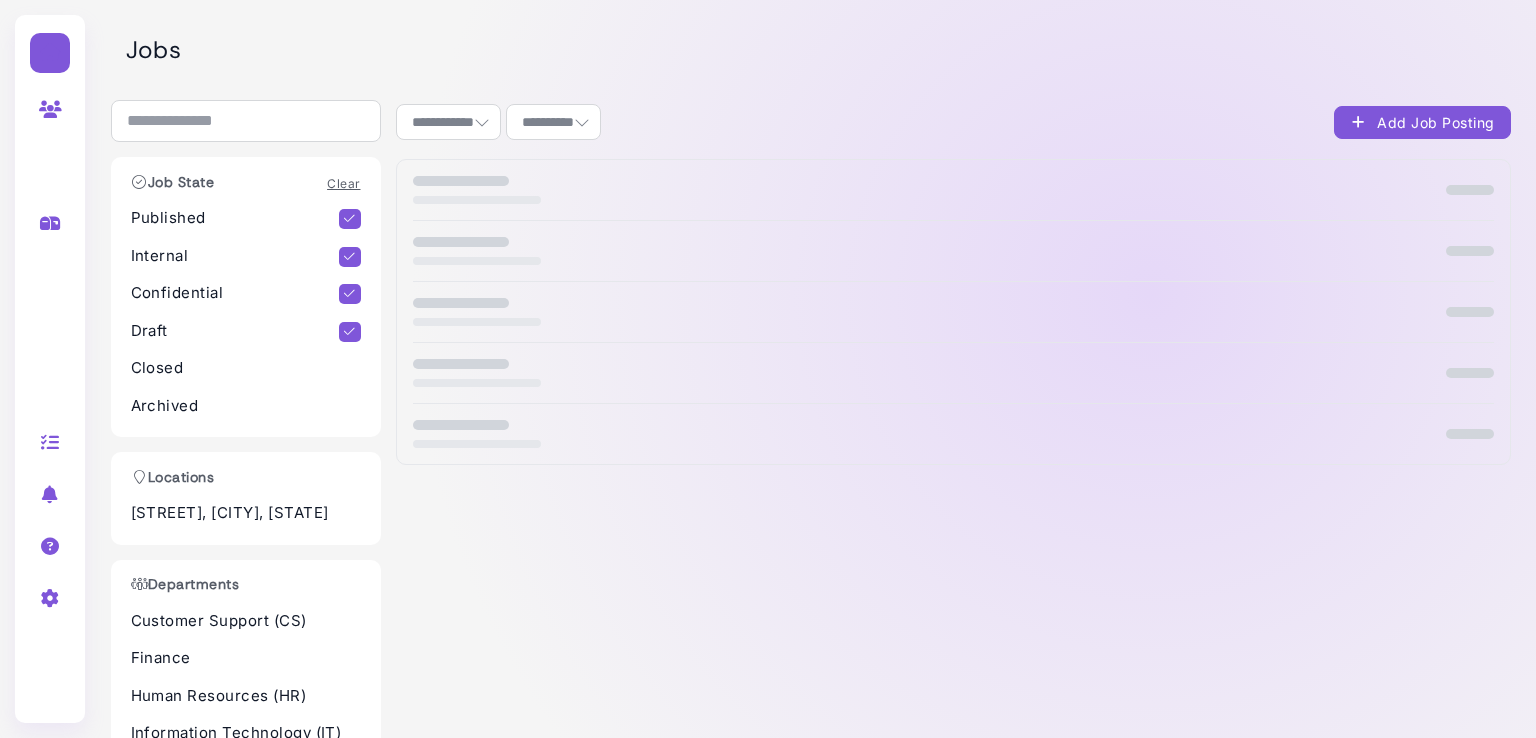 select on "**********" 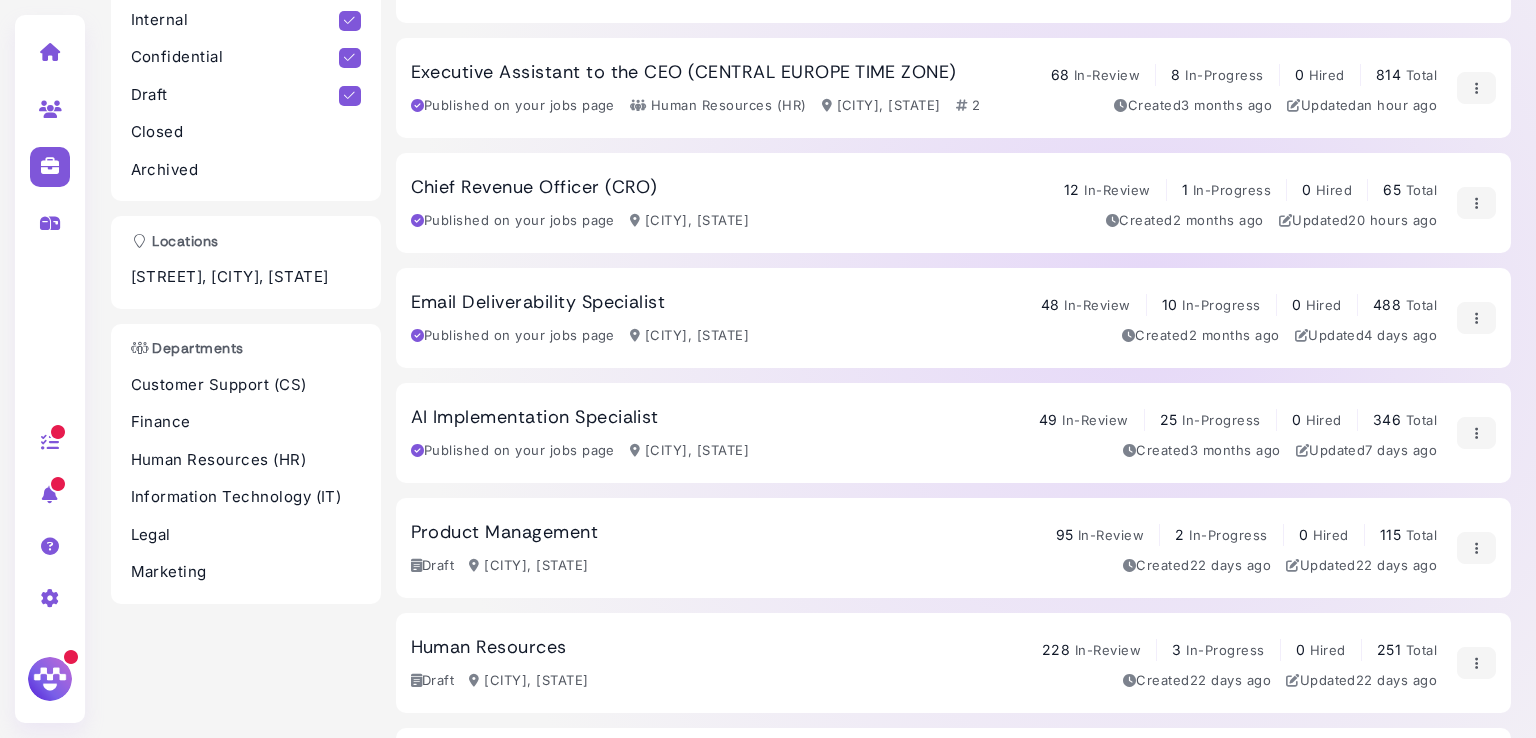 scroll, scrollTop: 0, scrollLeft: 0, axis: both 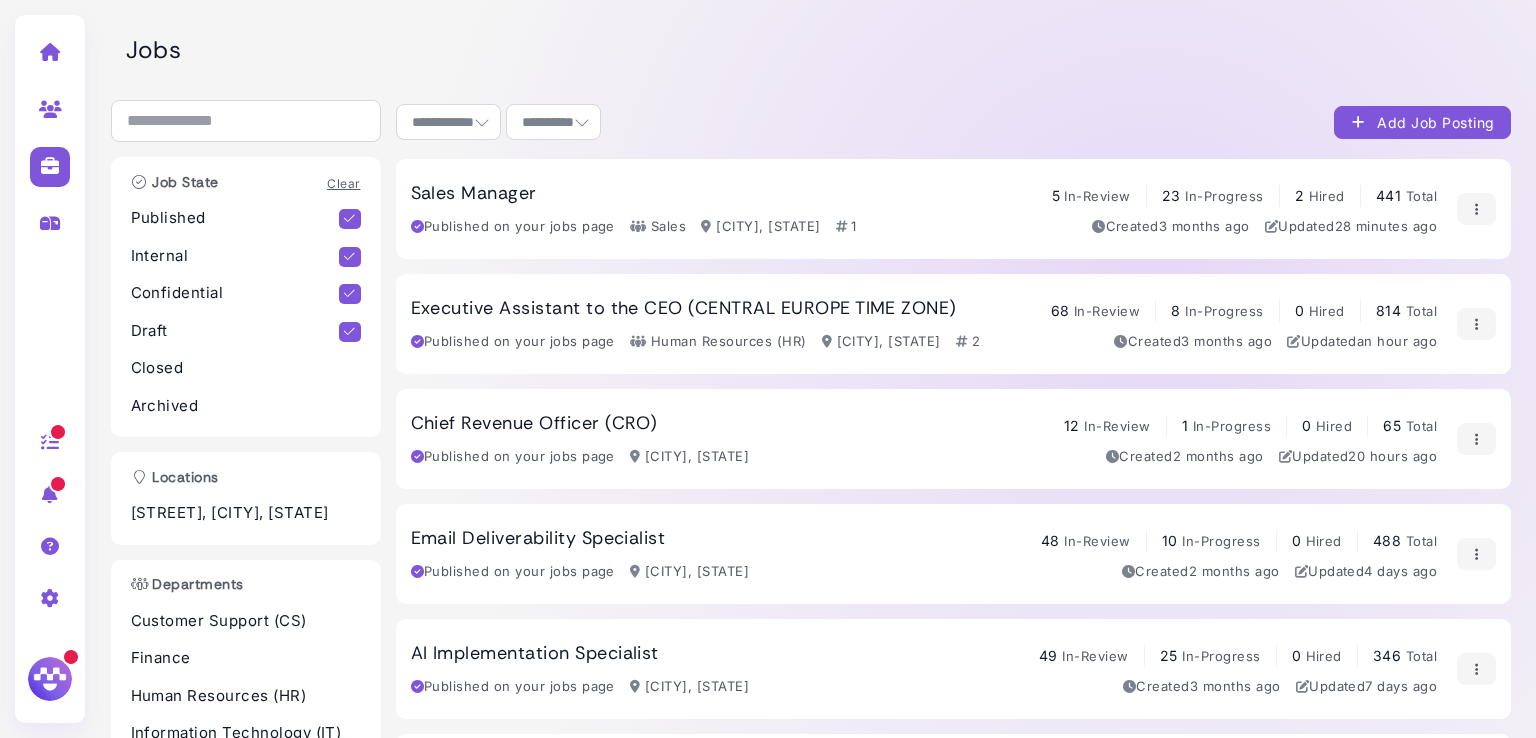 click at bounding box center (50, 166) 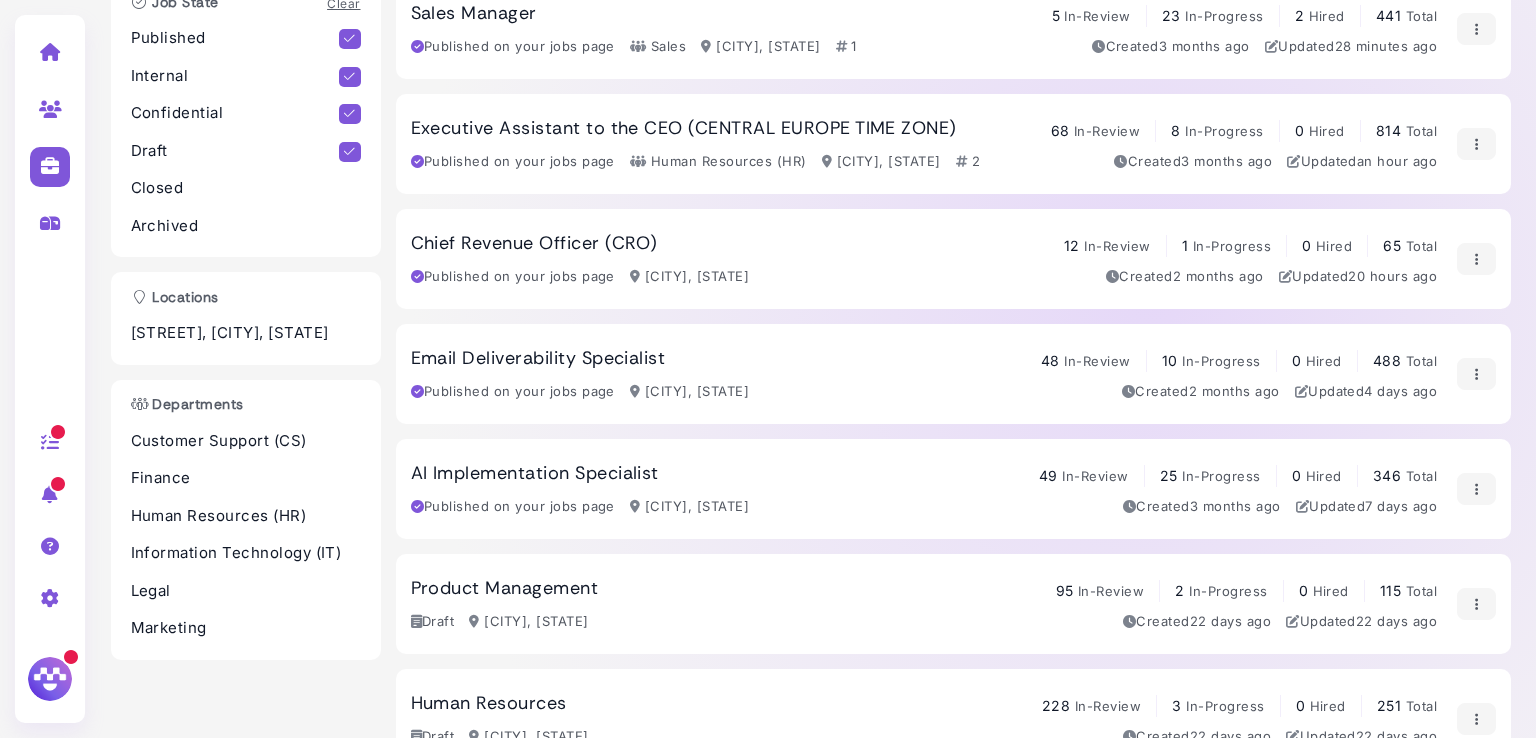 scroll, scrollTop: 172, scrollLeft: 0, axis: vertical 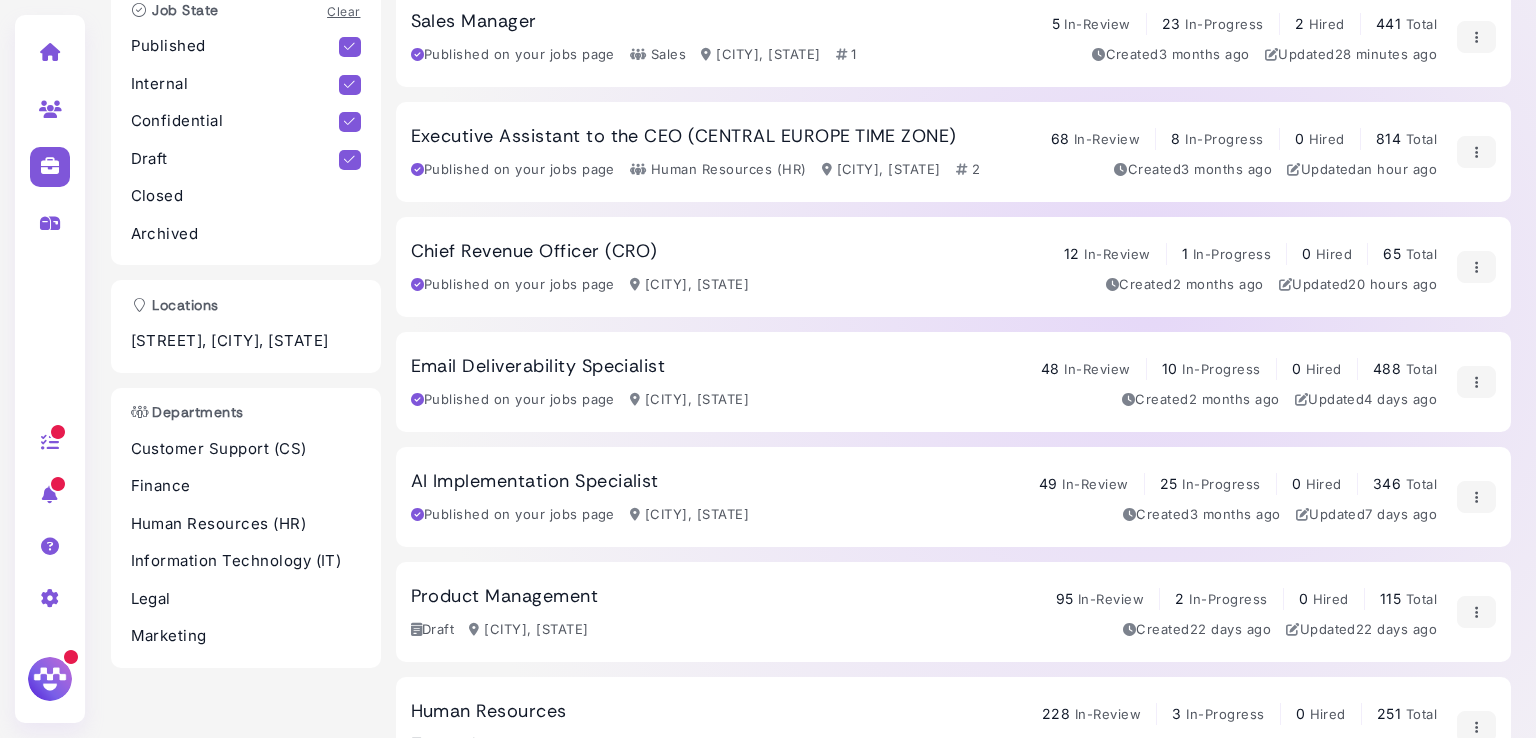 click on "Chief Revenue Officer (CRO)" at bounding box center [534, 252] 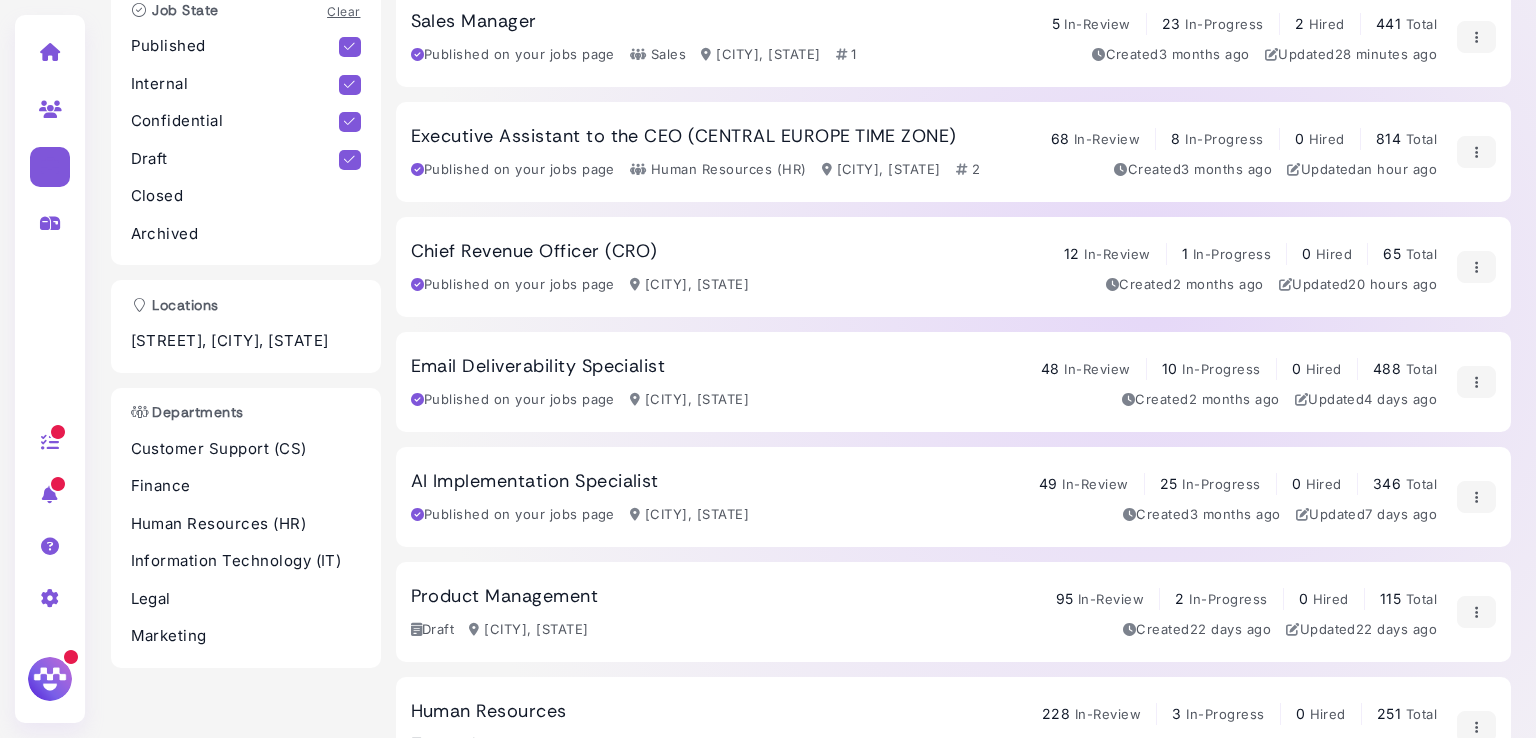 select on "**********" 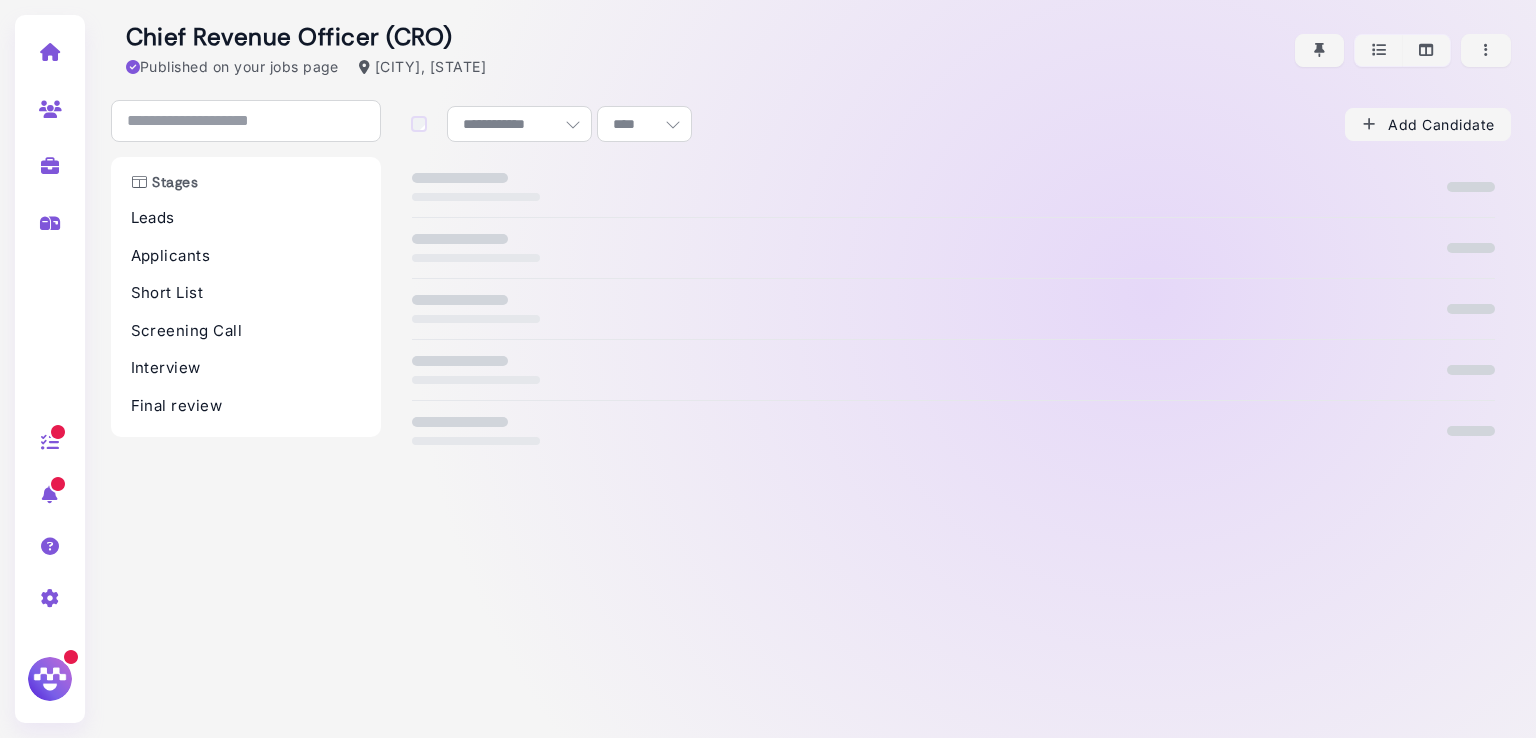 scroll, scrollTop: 0, scrollLeft: 0, axis: both 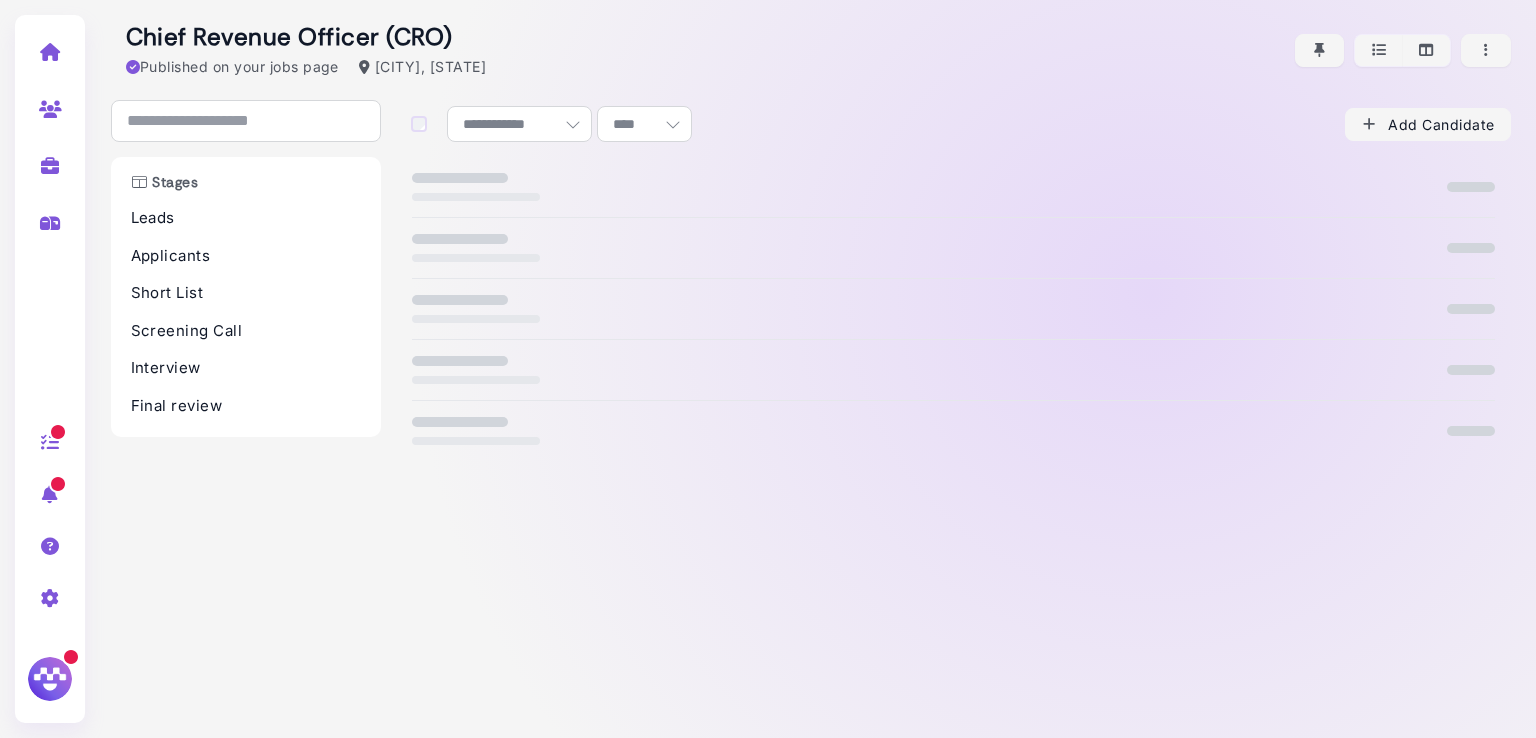 select on "**********" 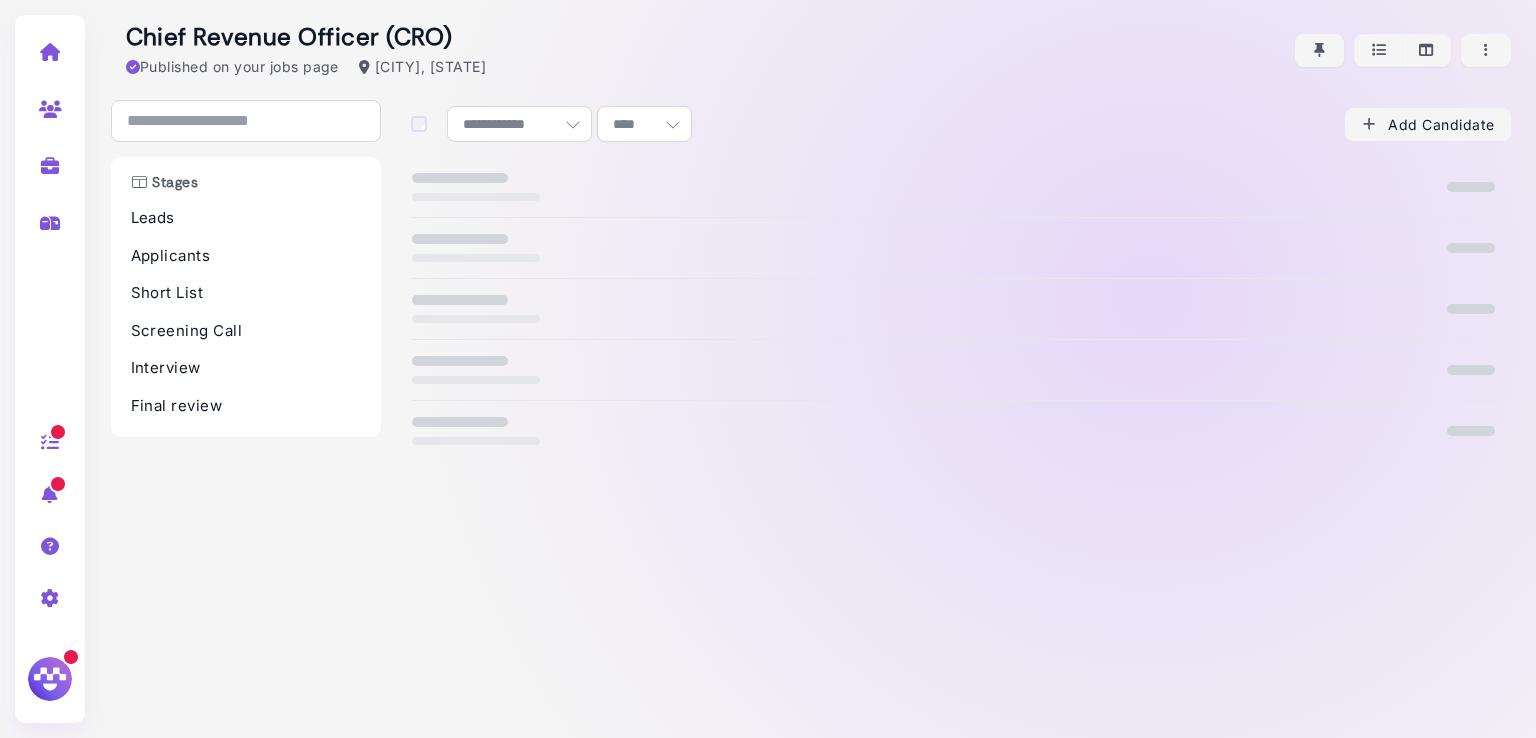 select on "**" 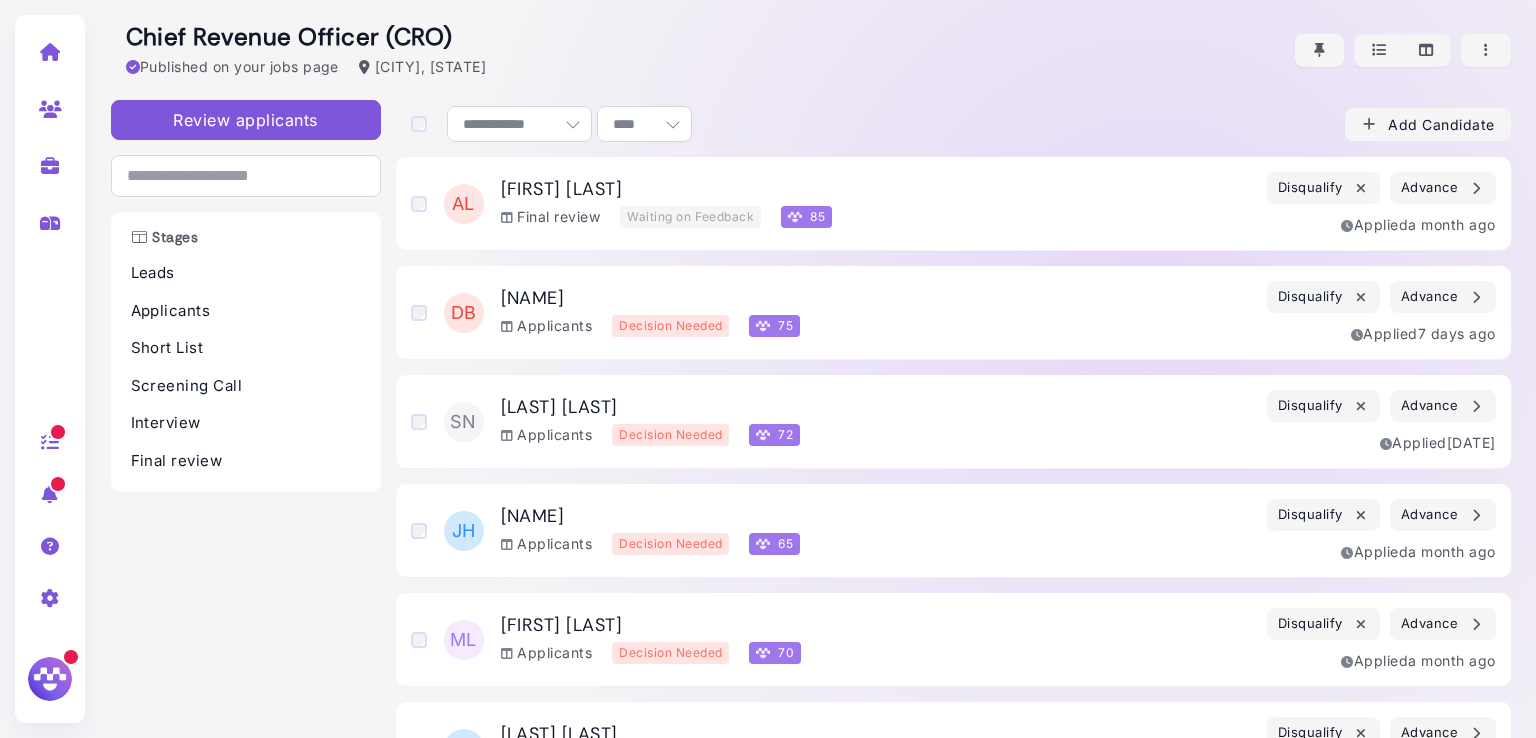 click on "[FIRST] [LAST]" at bounding box center [667, 190] 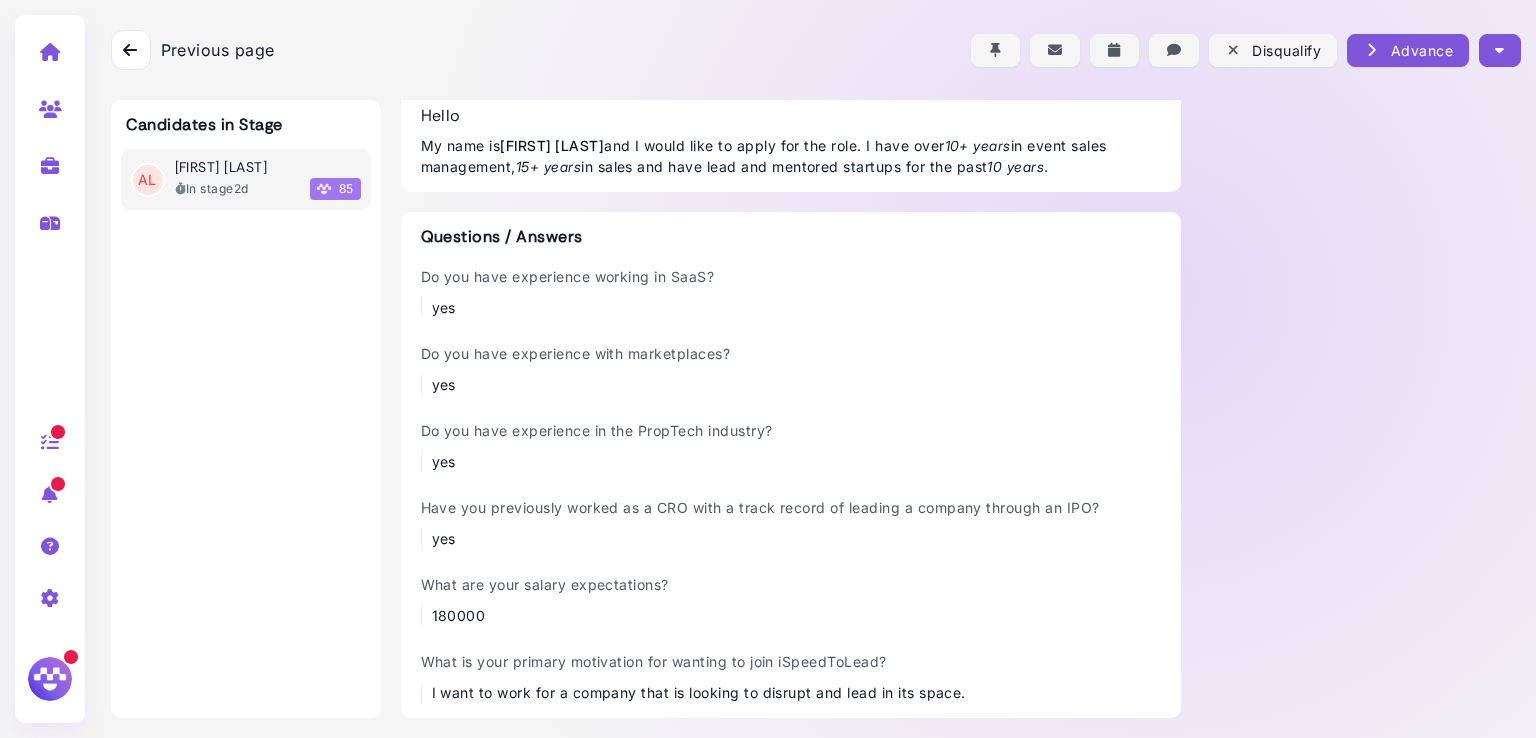 scroll, scrollTop: 788, scrollLeft: 0, axis: vertical 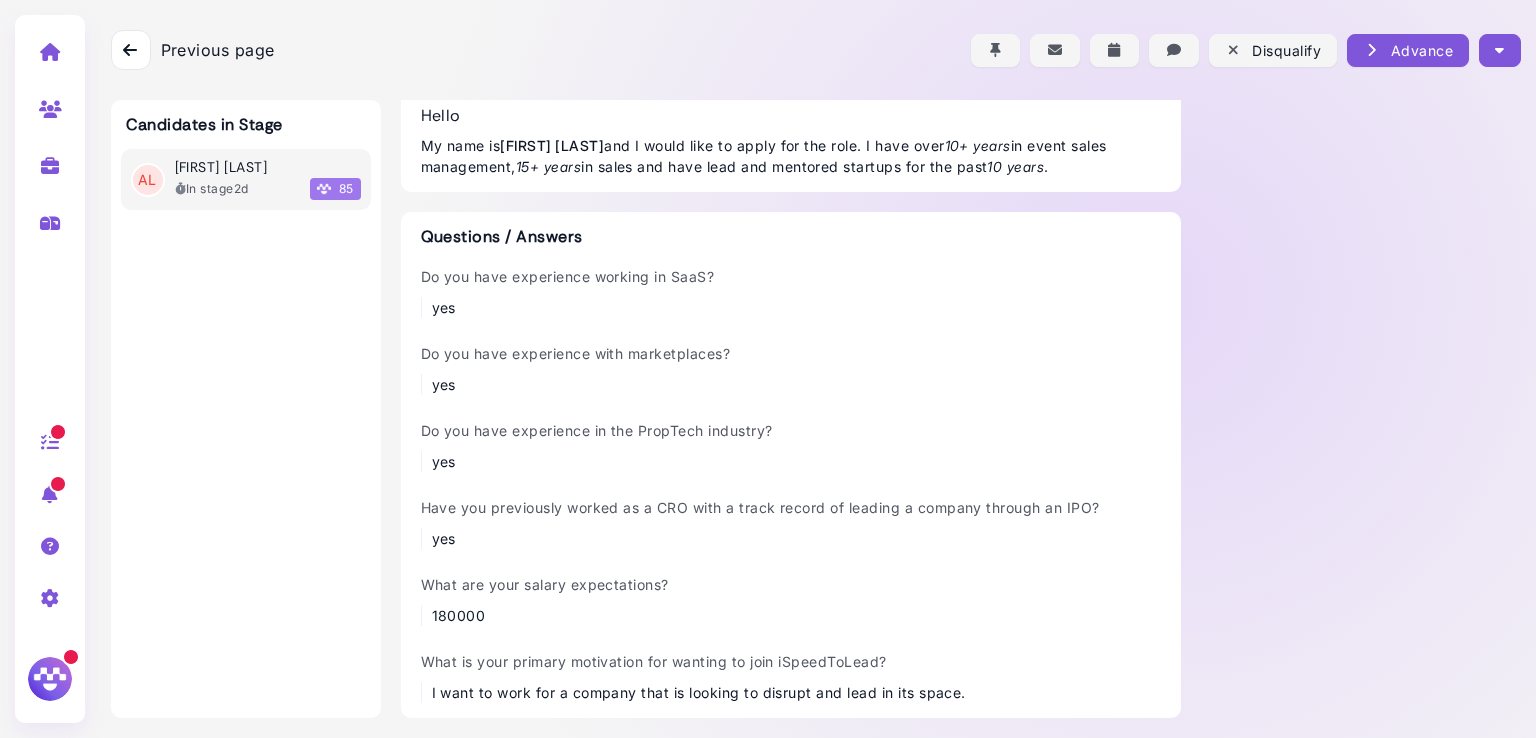 click at bounding box center [791, -2] 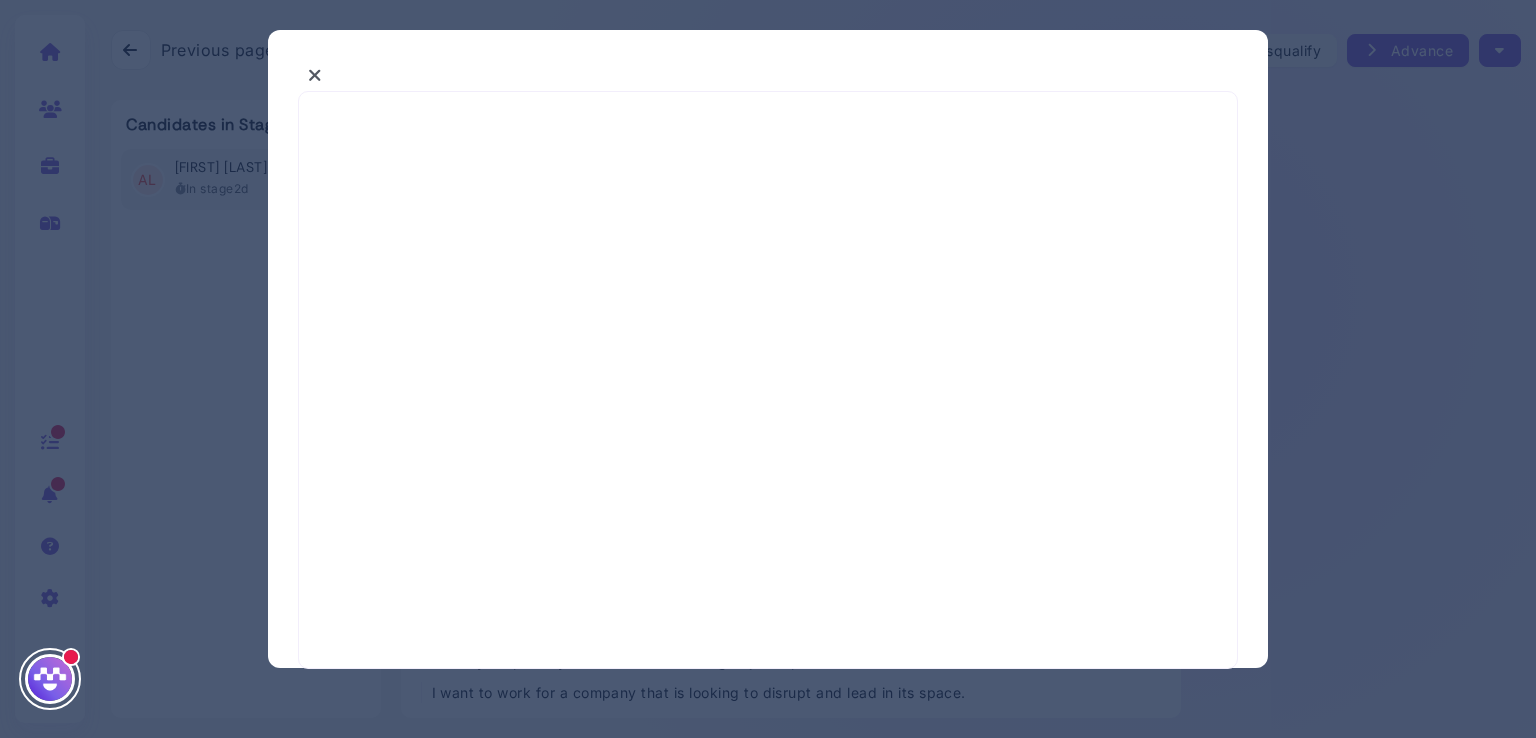 select on "*" 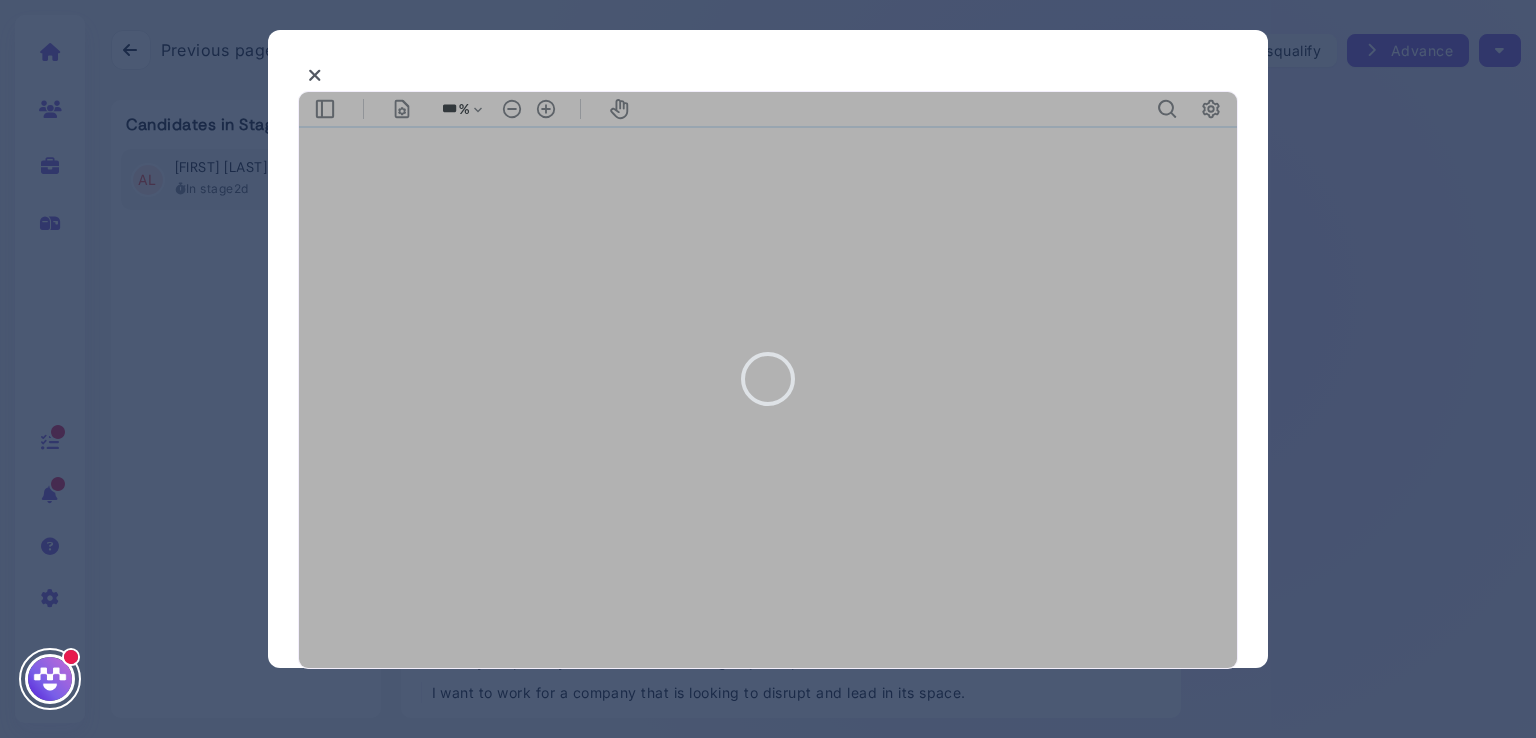 scroll, scrollTop: 0, scrollLeft: 0, axis: both 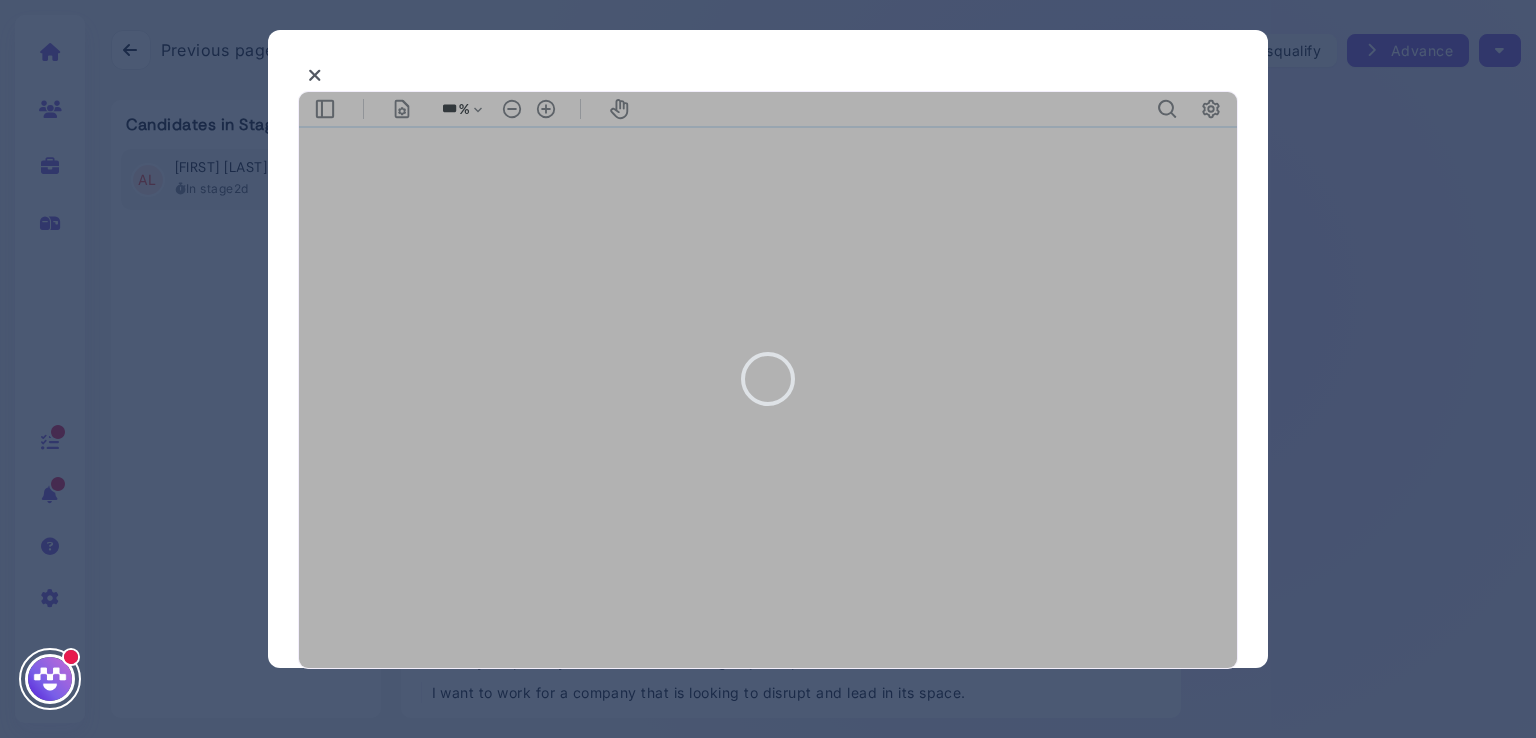 type on "***" 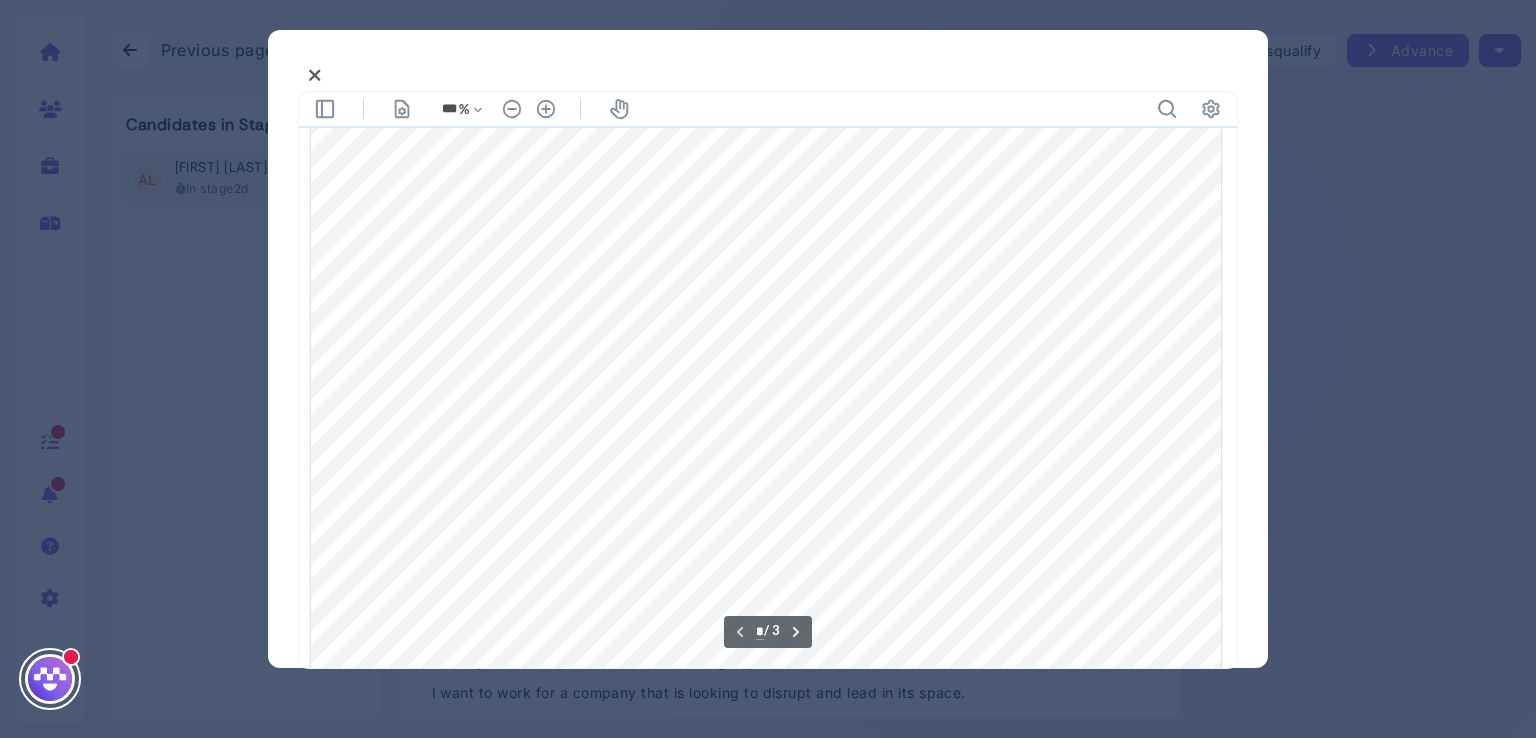 scroll, scrollTop: 388, scrollLeft: 0, axis: vertical 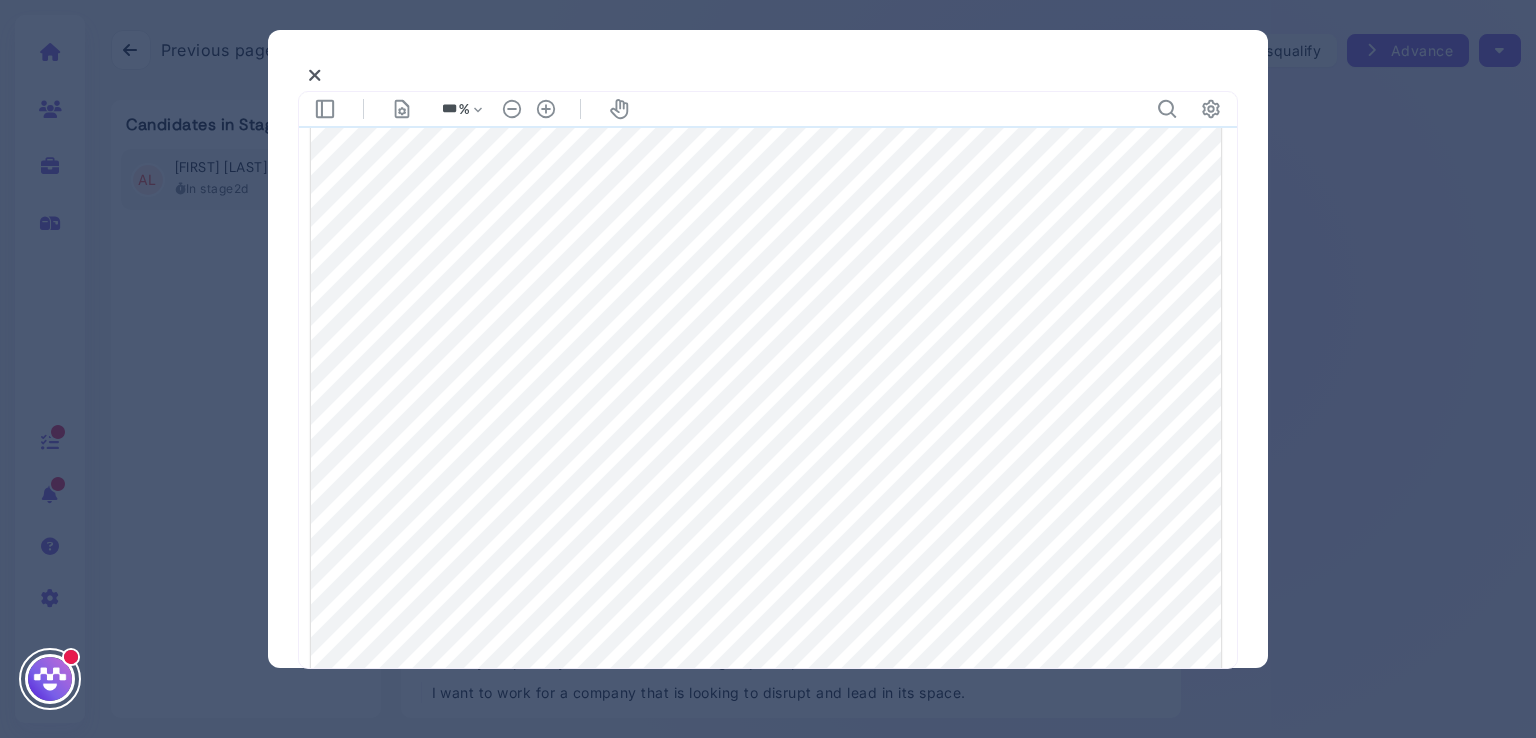 drag, startPoint x: 425, startPoint y: 170, endPoint x: 359, endPoint y: 169, distance: 66.007576 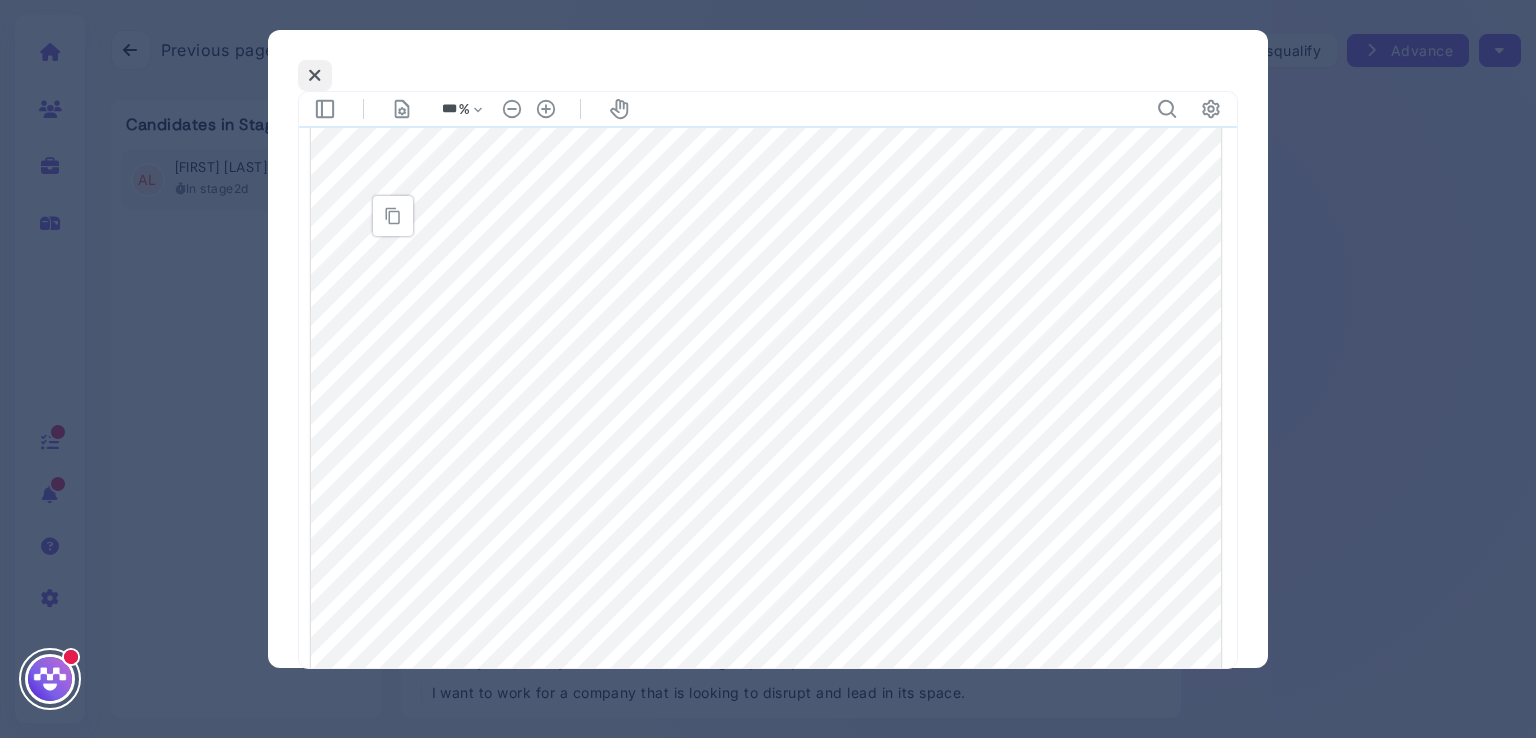 click at bounding box center (315, 75) 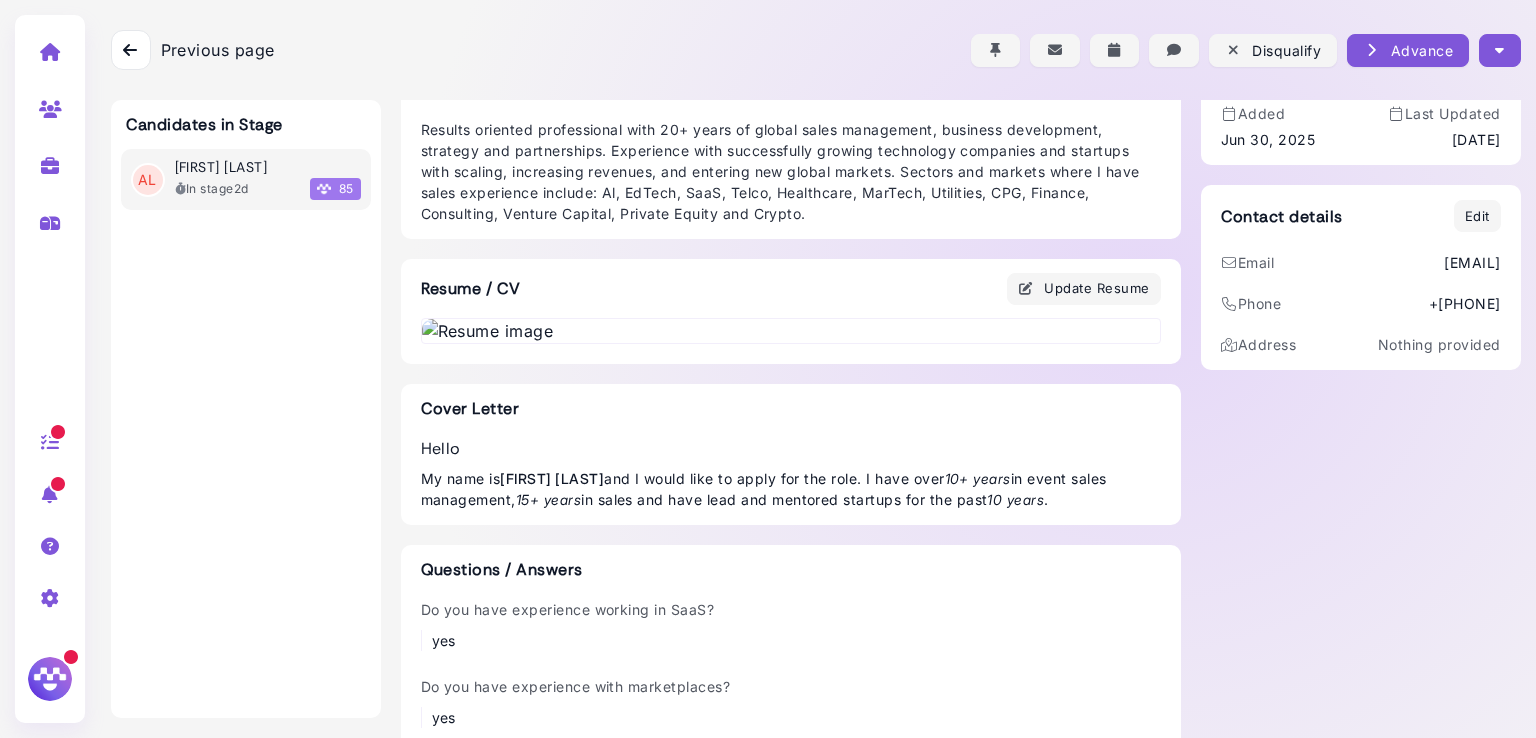 scroll, scrollTop: 0, scrollLeft: 0, axis: both 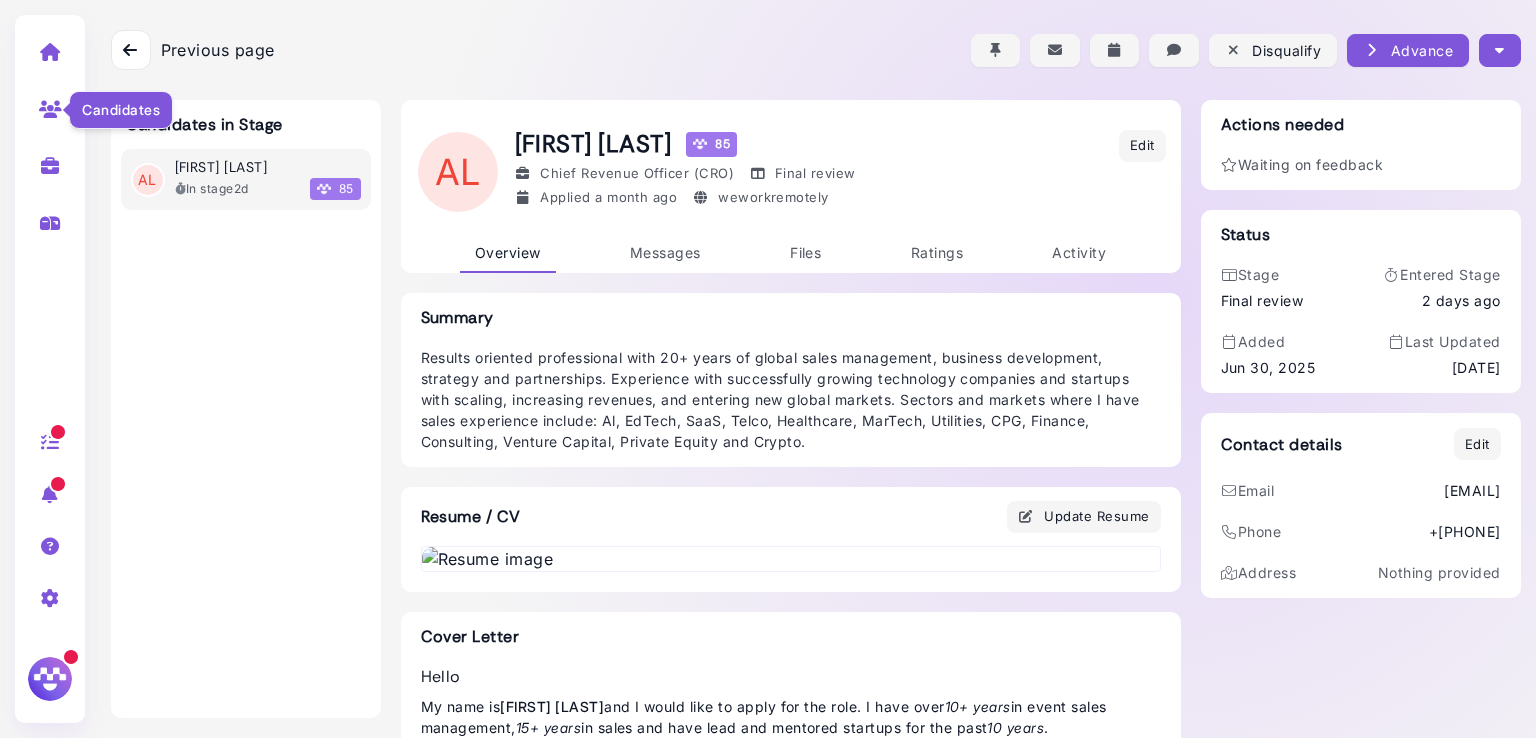 click at bounding box center [50, 109] 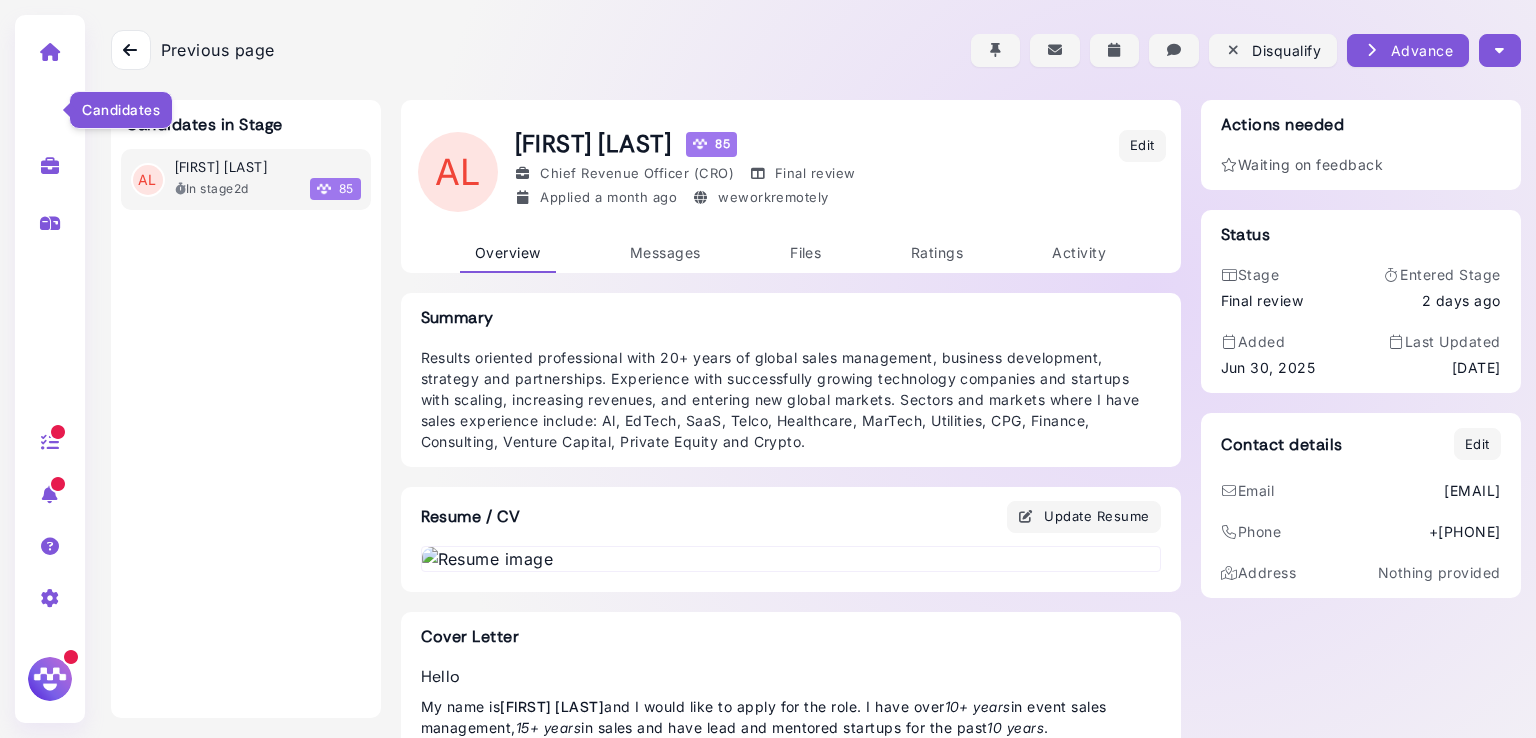 select on "**********" 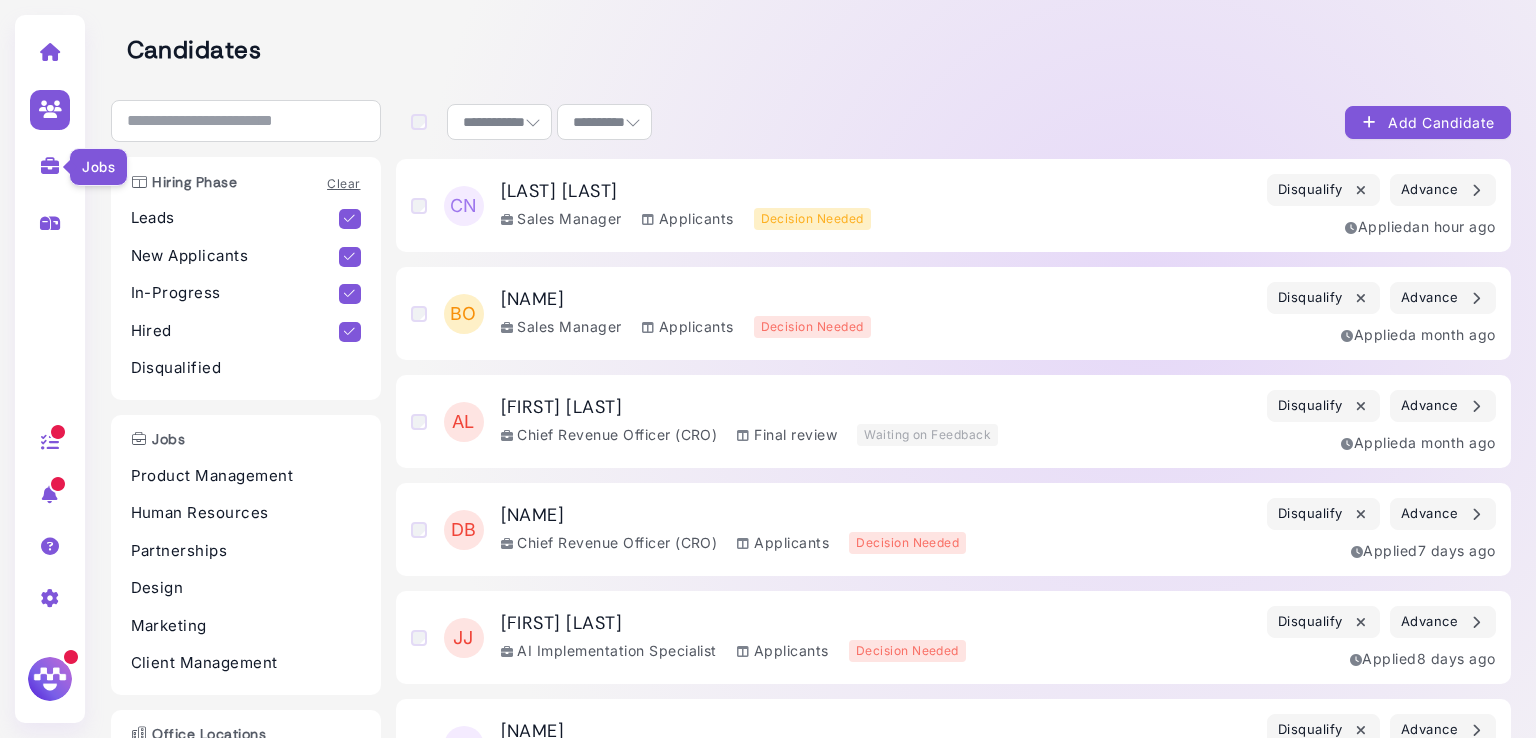 click at bounding box center (50, 166) 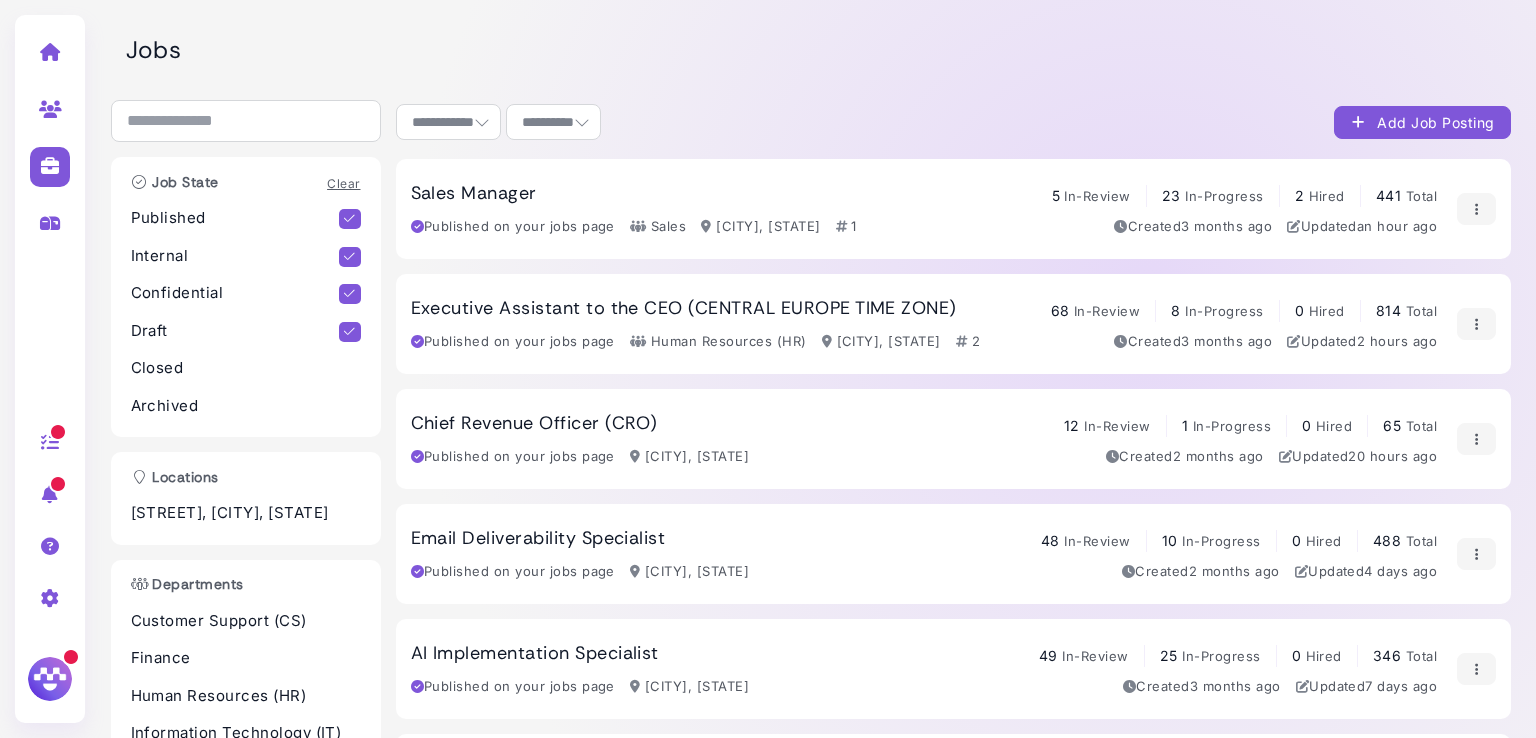 click on "In-Review" at bounding box center (1107, 311) 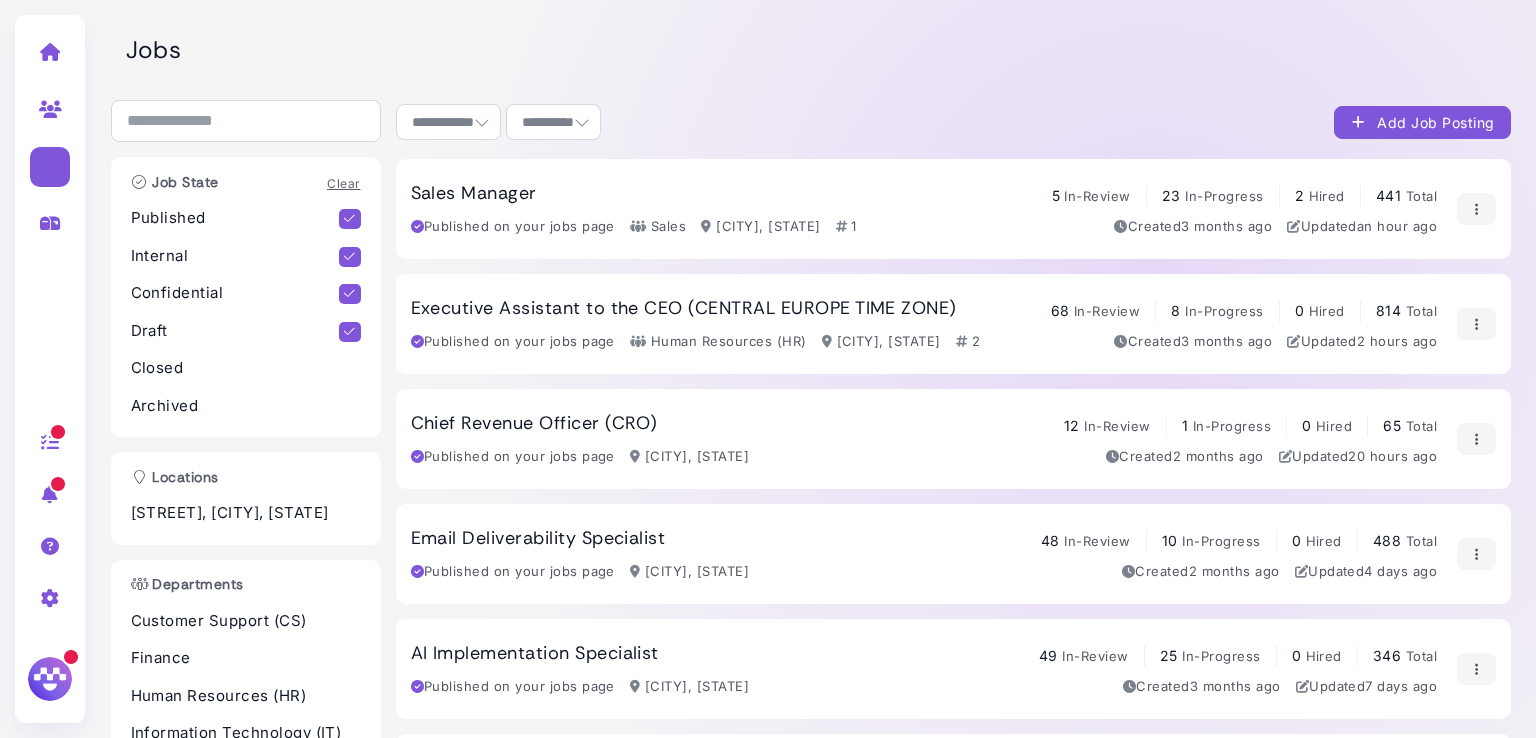 select on "**********" 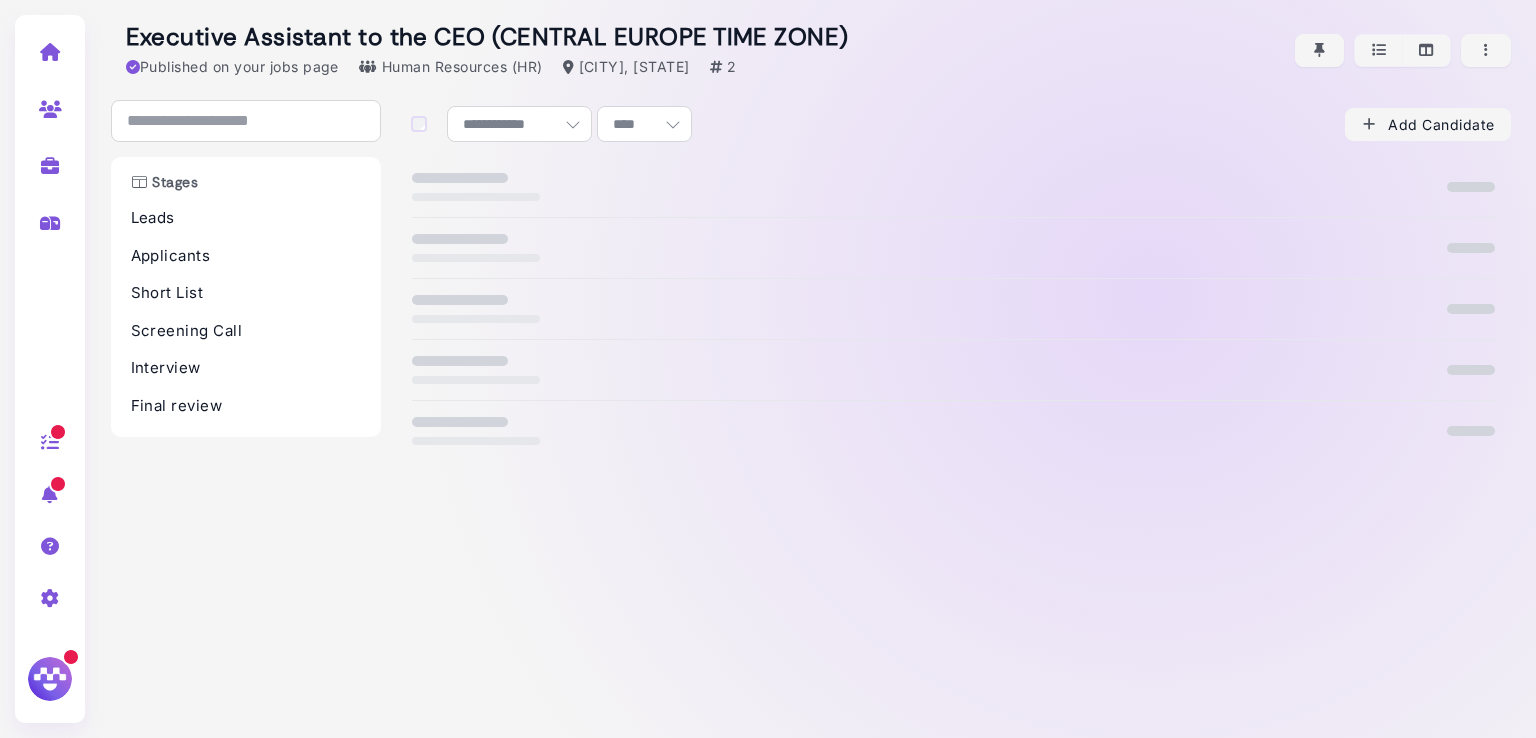 select on "**********" 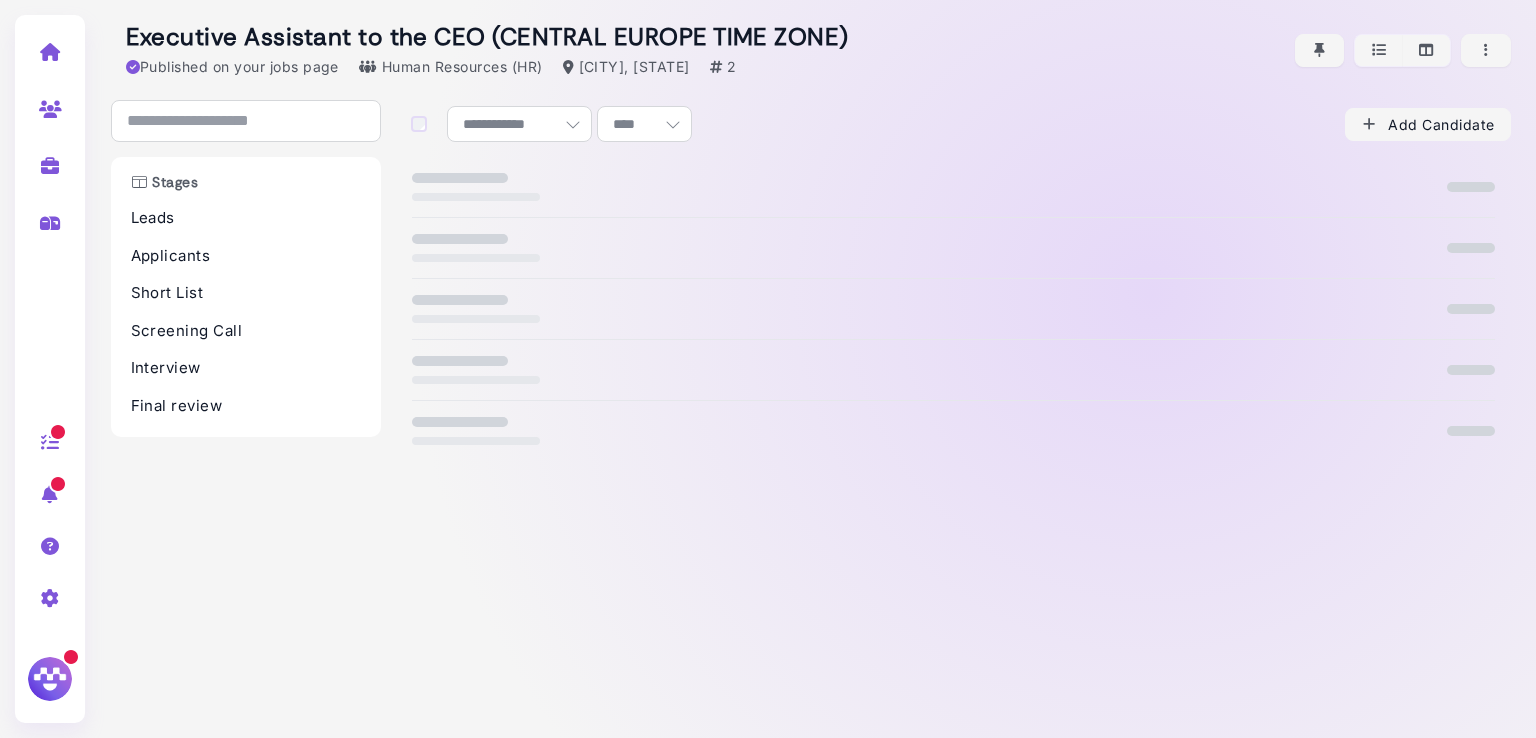 select on "**" 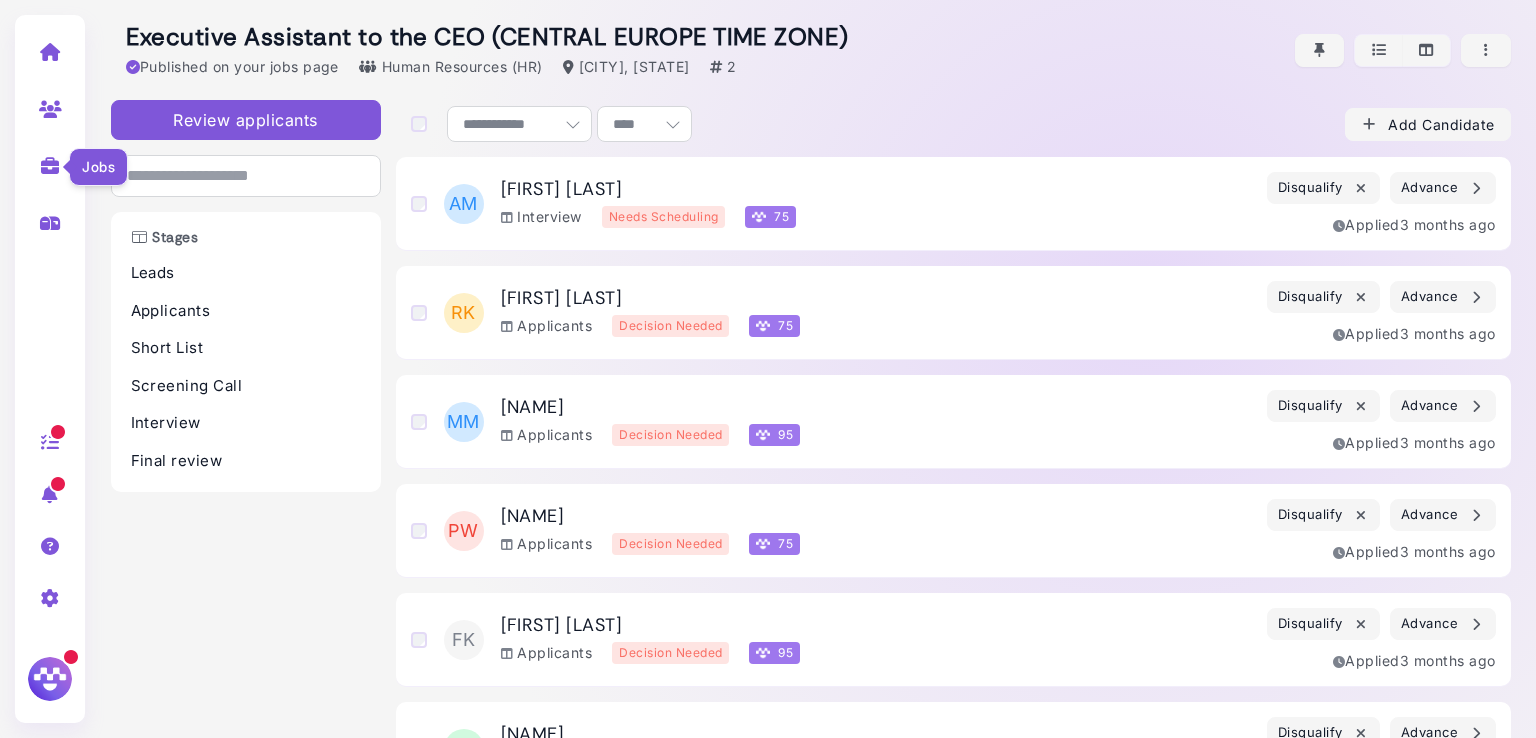 click at bounding box center (50, 166) 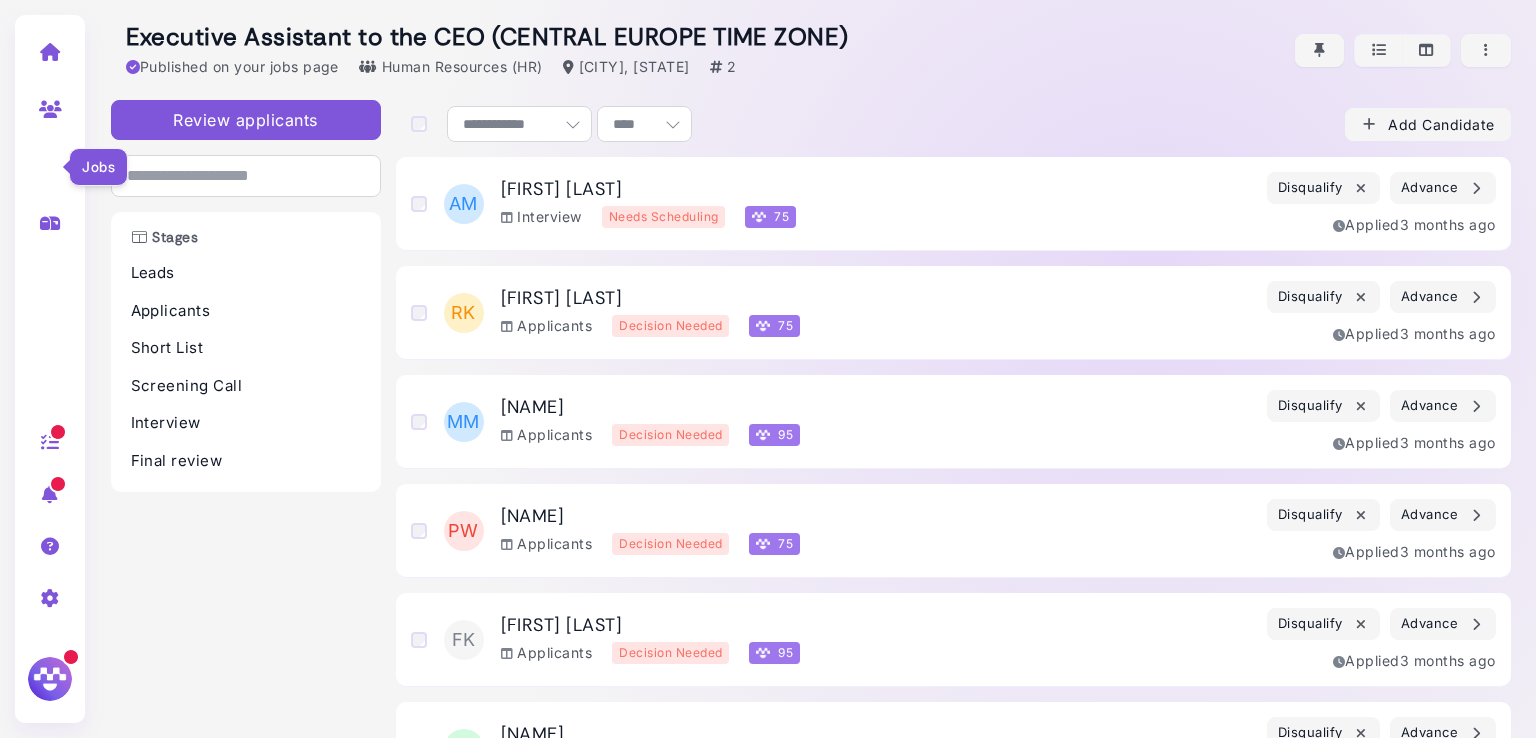 select on "**********" 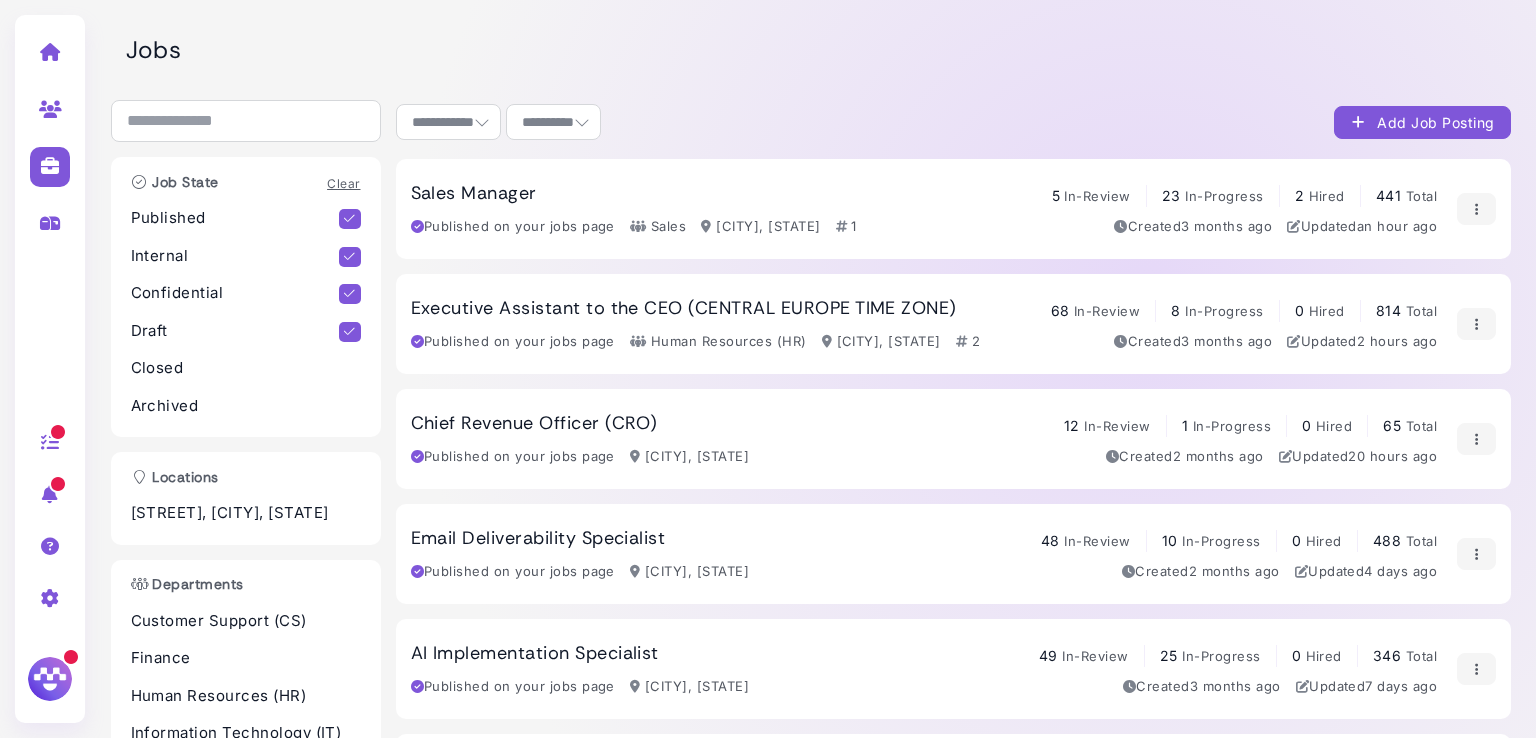 click on "Executive Assistant to the CEO (CENTRAL EUROPE TIME ZONE)" at bounding box center (684, 309) 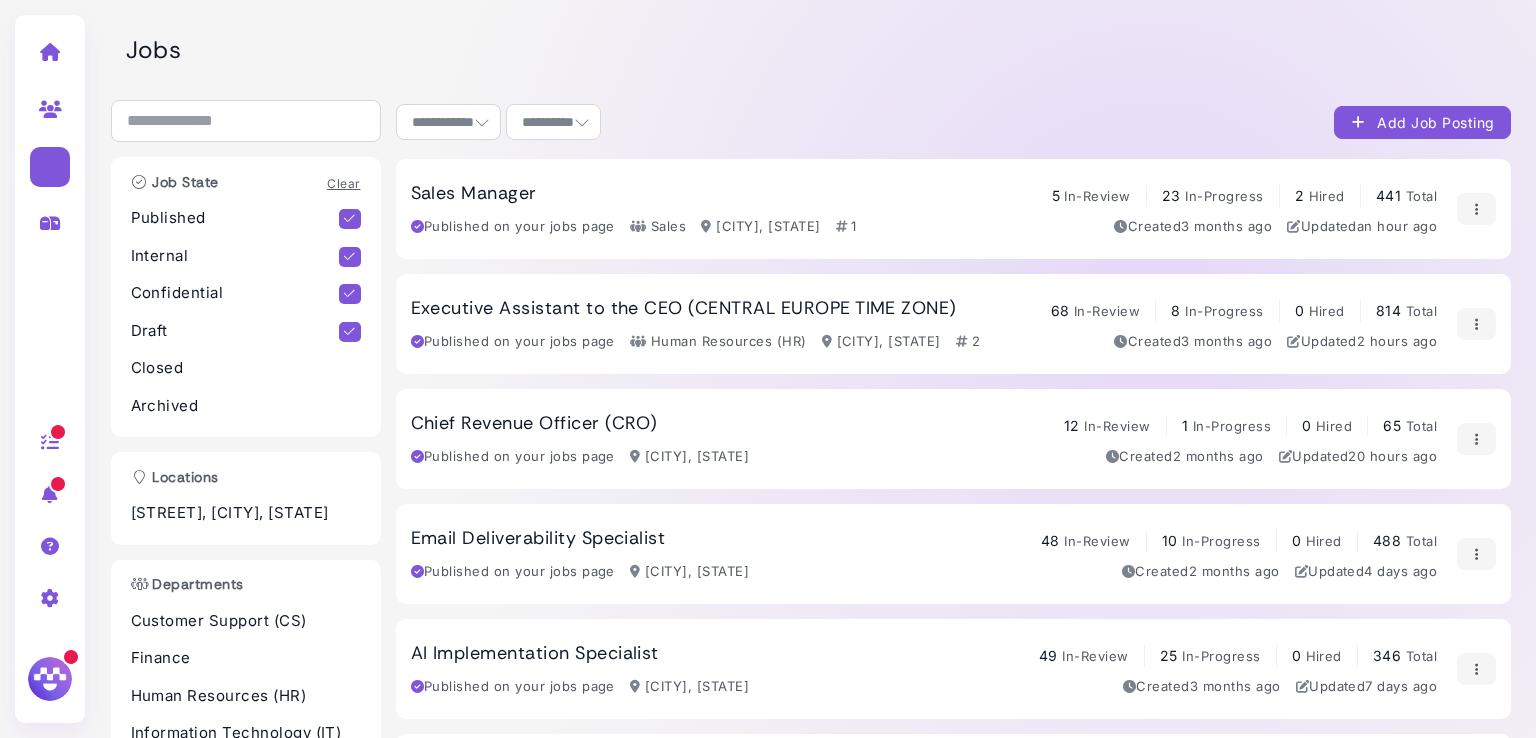 select on "**********" 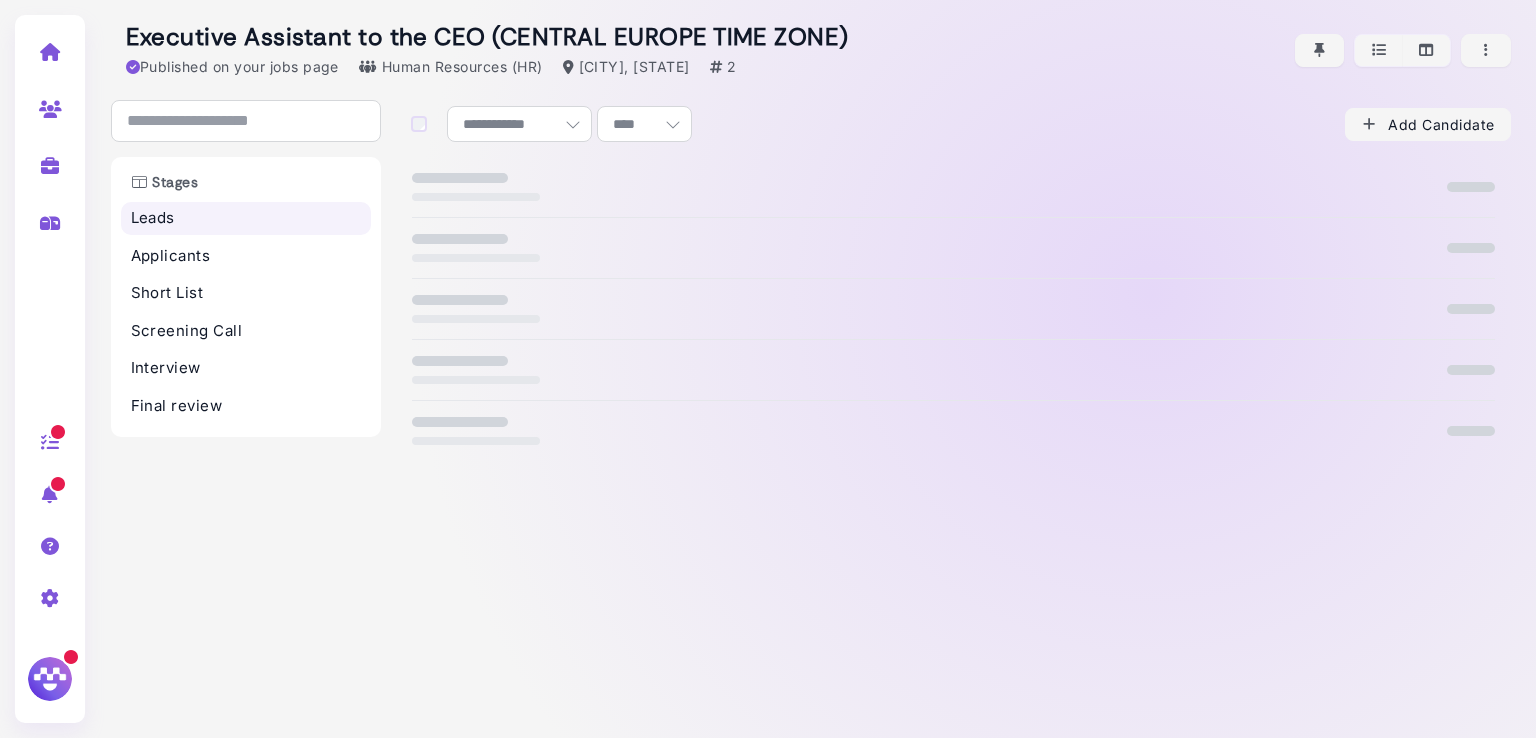 click on "Leads" at bounding box center [246, 218] 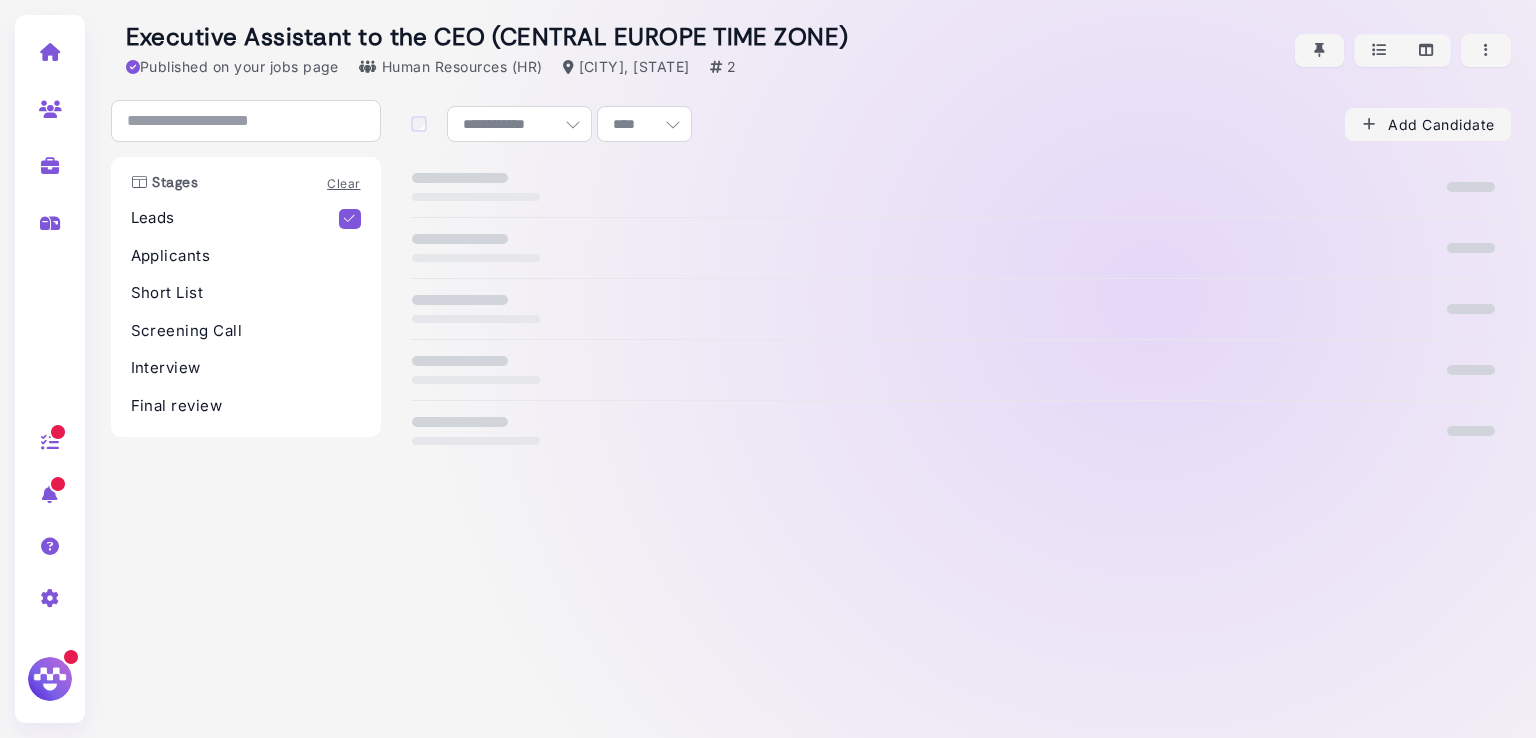 select on "**********" 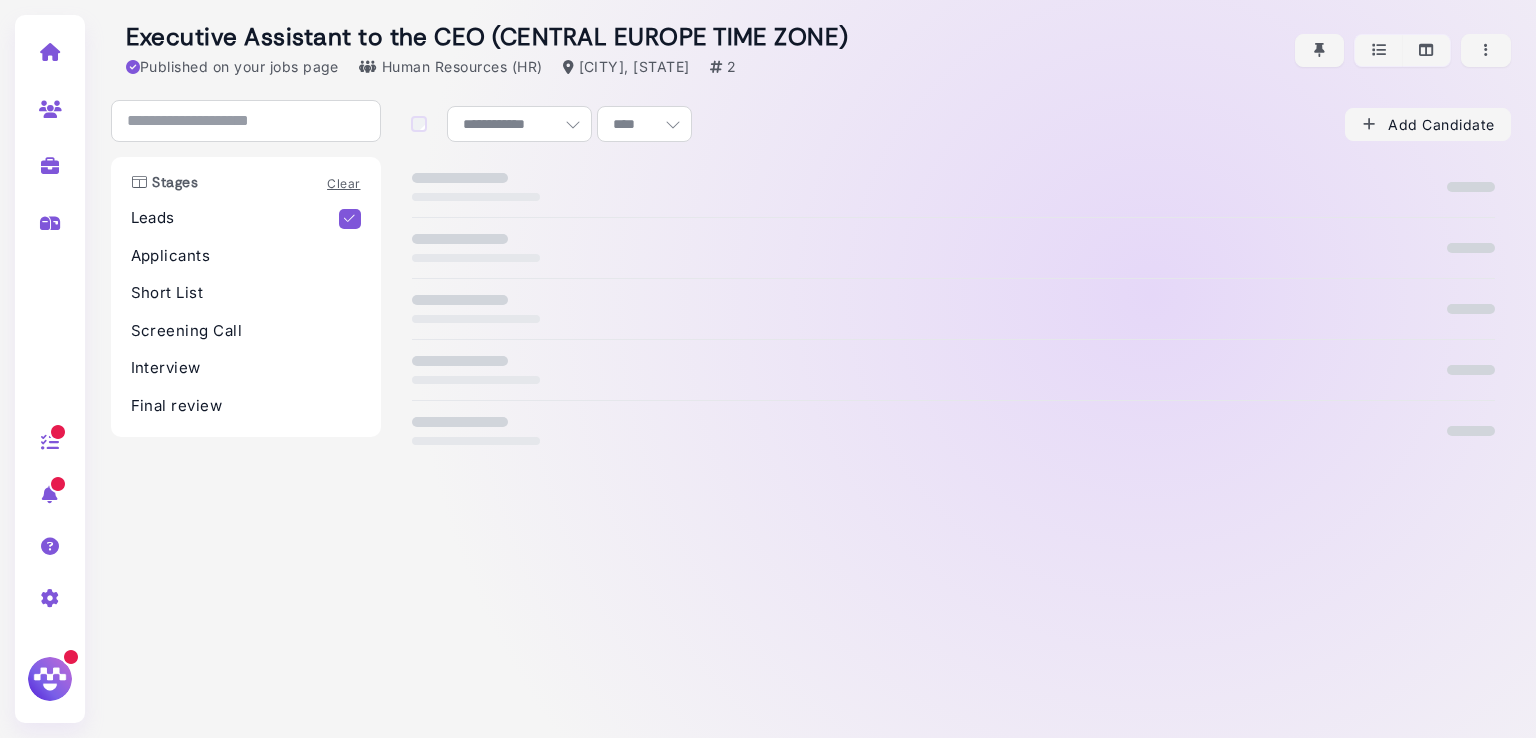 select on "**" 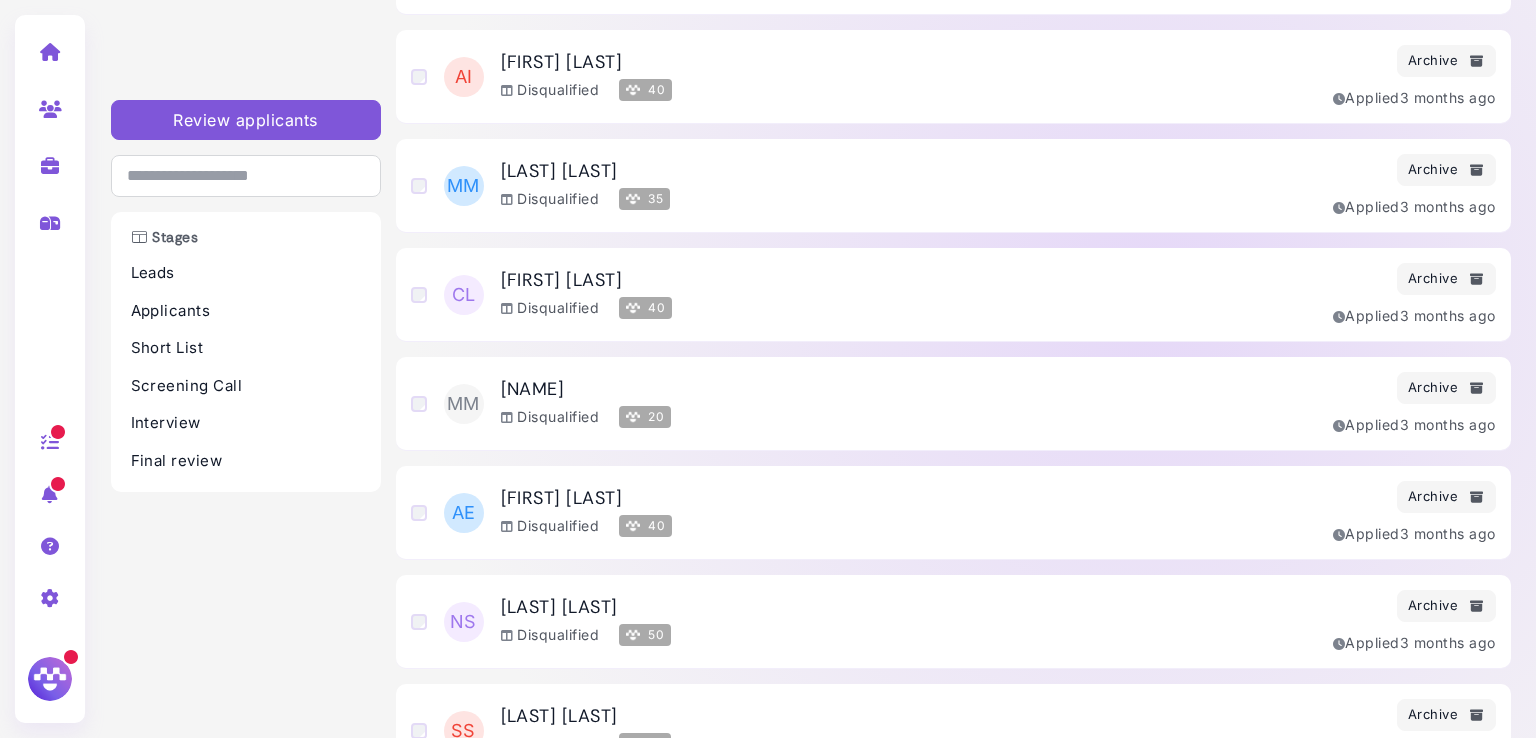 scroll, scrollTop: 12288, scrollLeft: 0, axis: vertical 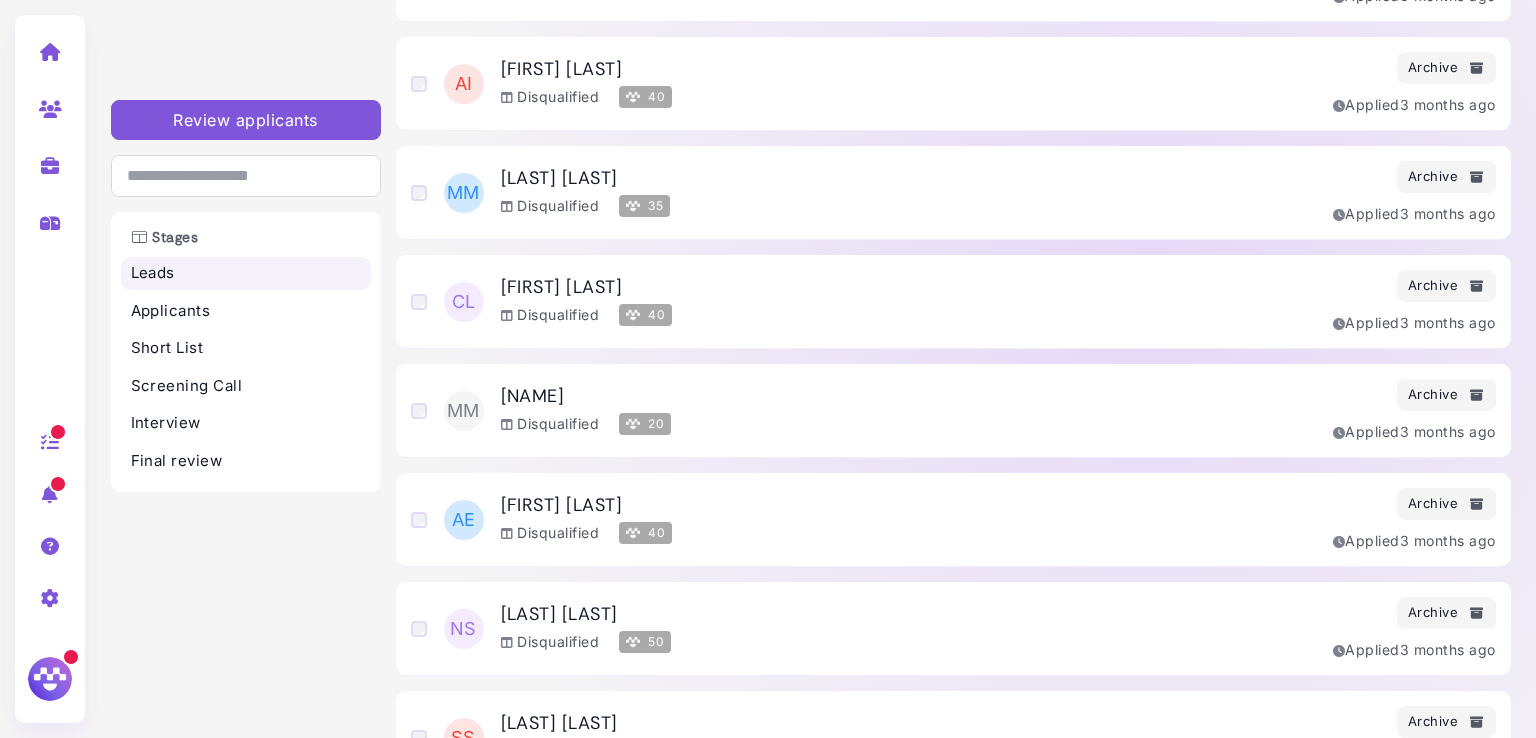click on "Leads" at bounding box center [246, 273] 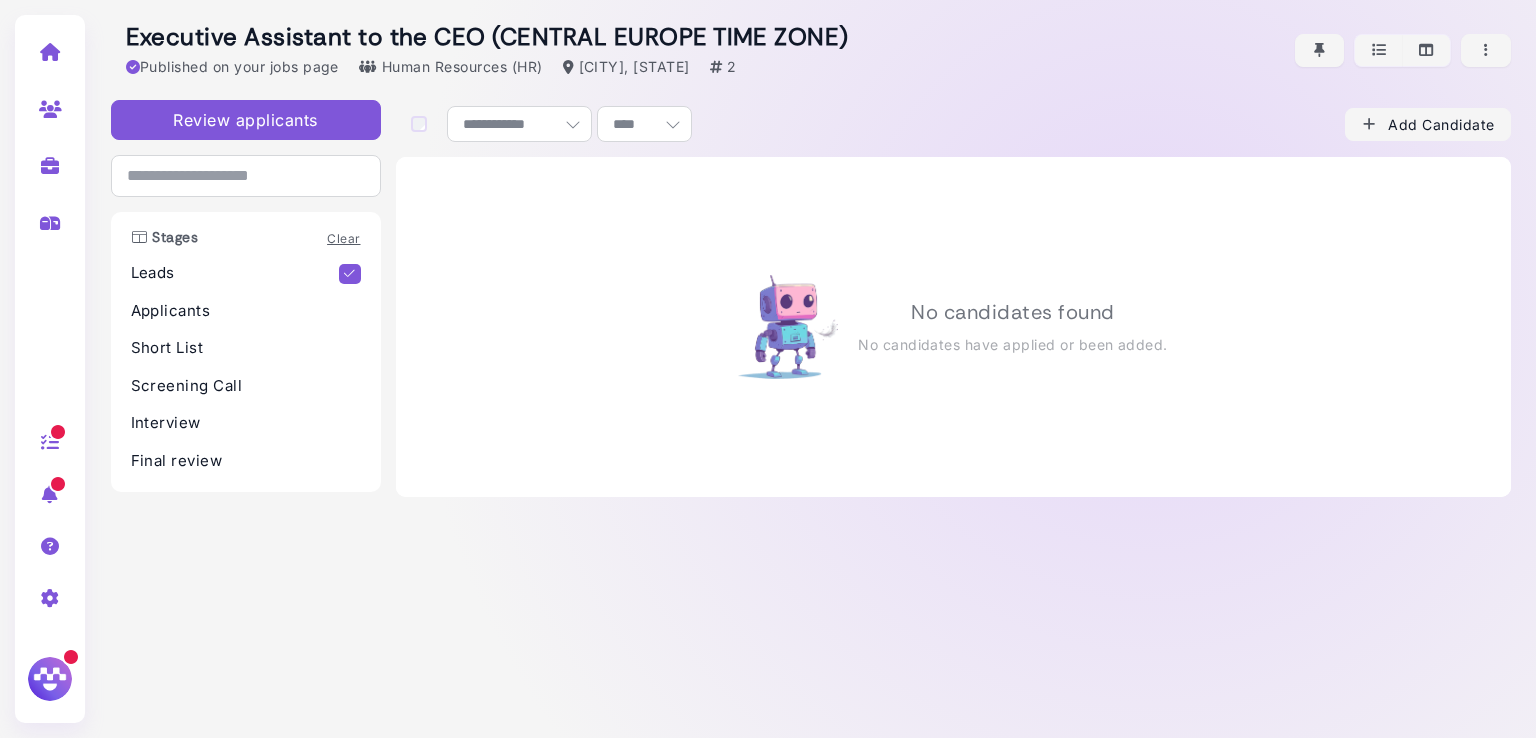 scroll, scrollTop: 0, scrollLeft: 0, axis: both 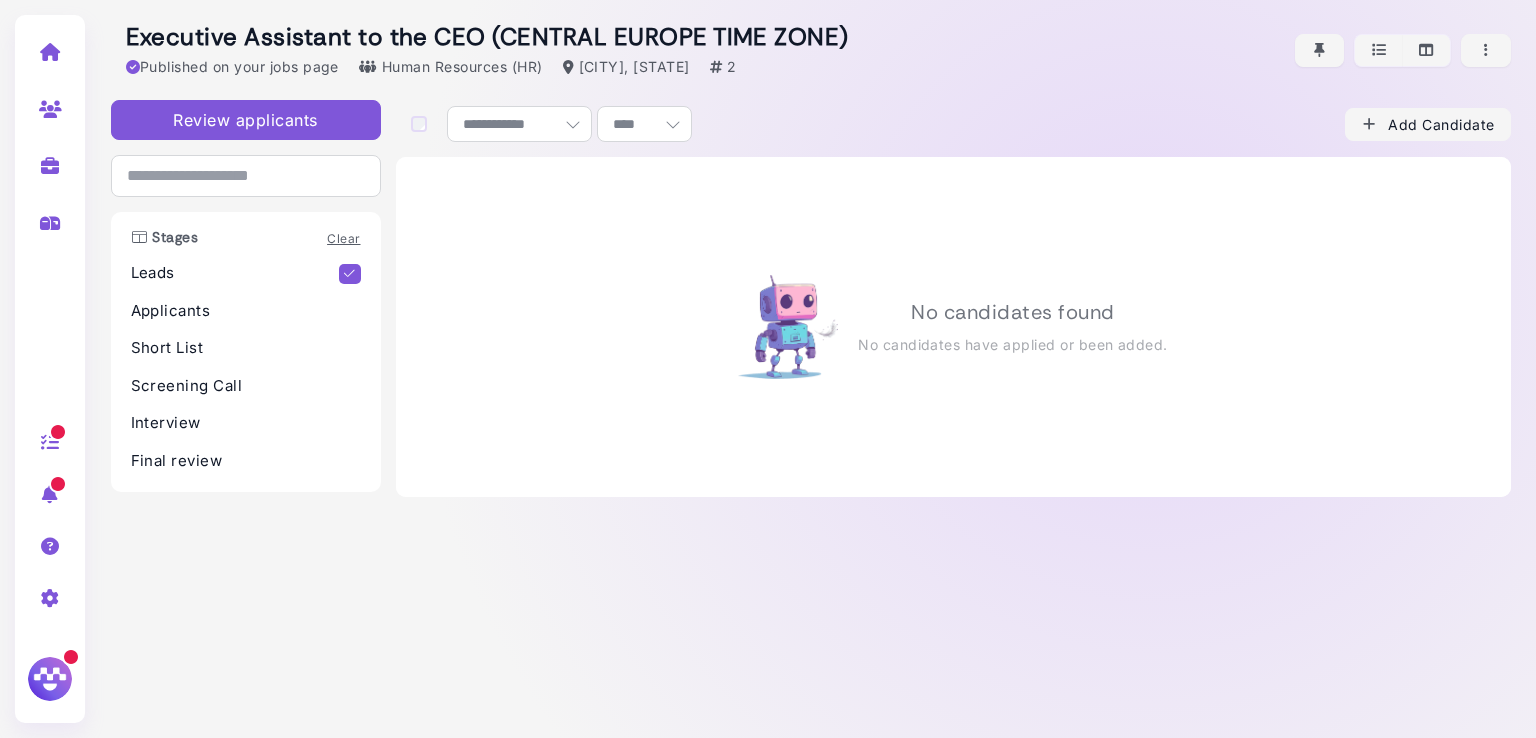 click on "Leads" at bounding box center (235, 273) 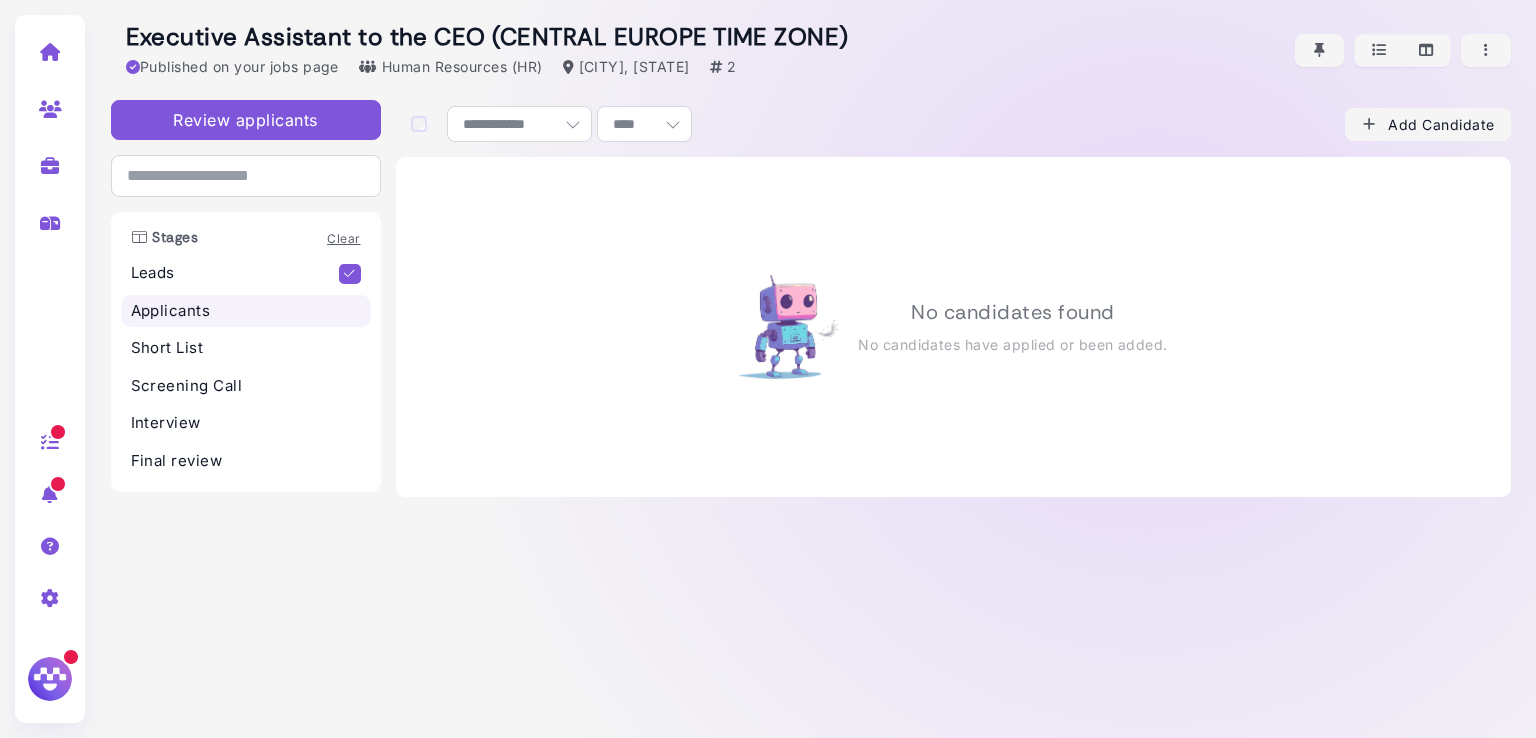 click on "Applicants" at bounding box center (246, 311) 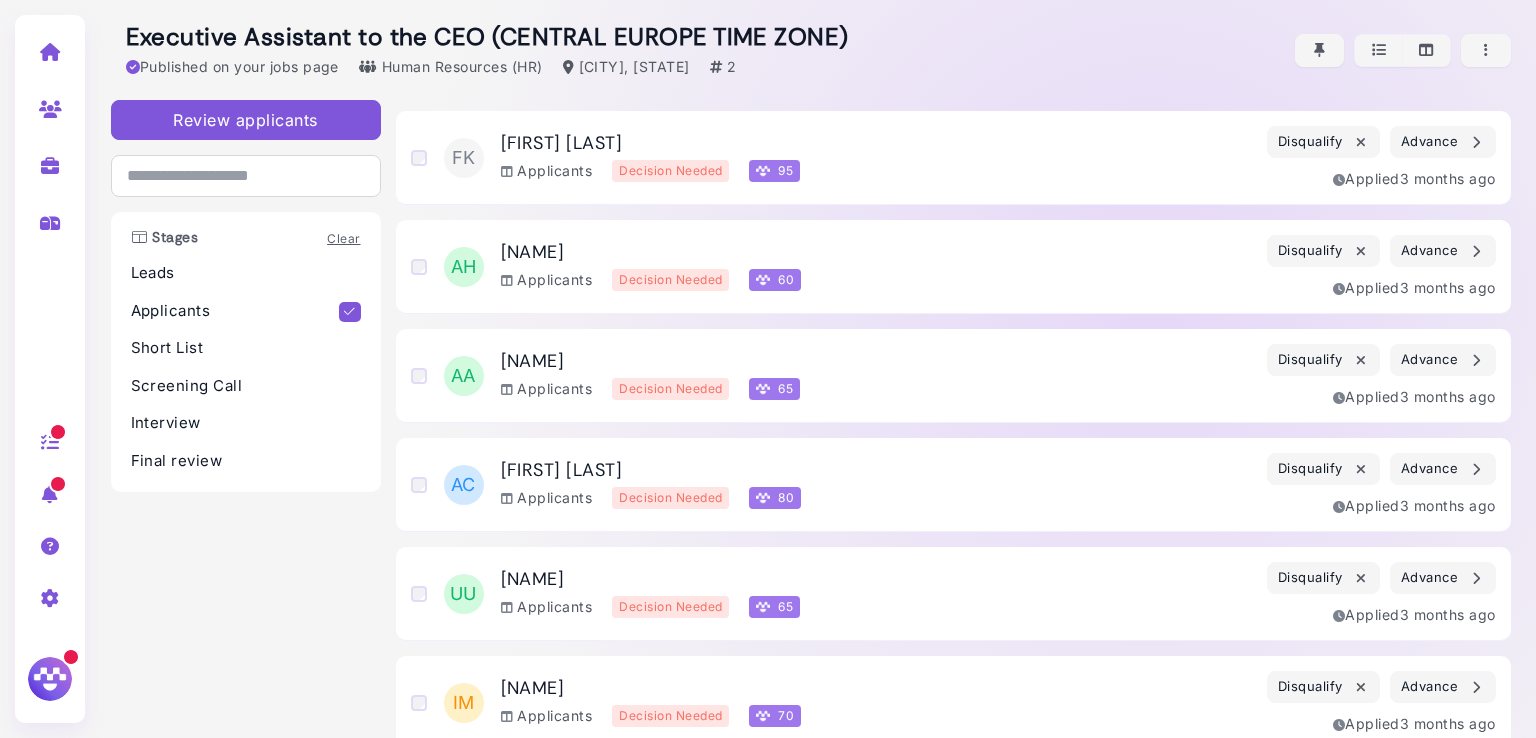 scroll, scrollTop: 0, scrollLeft: 0, axis: both 